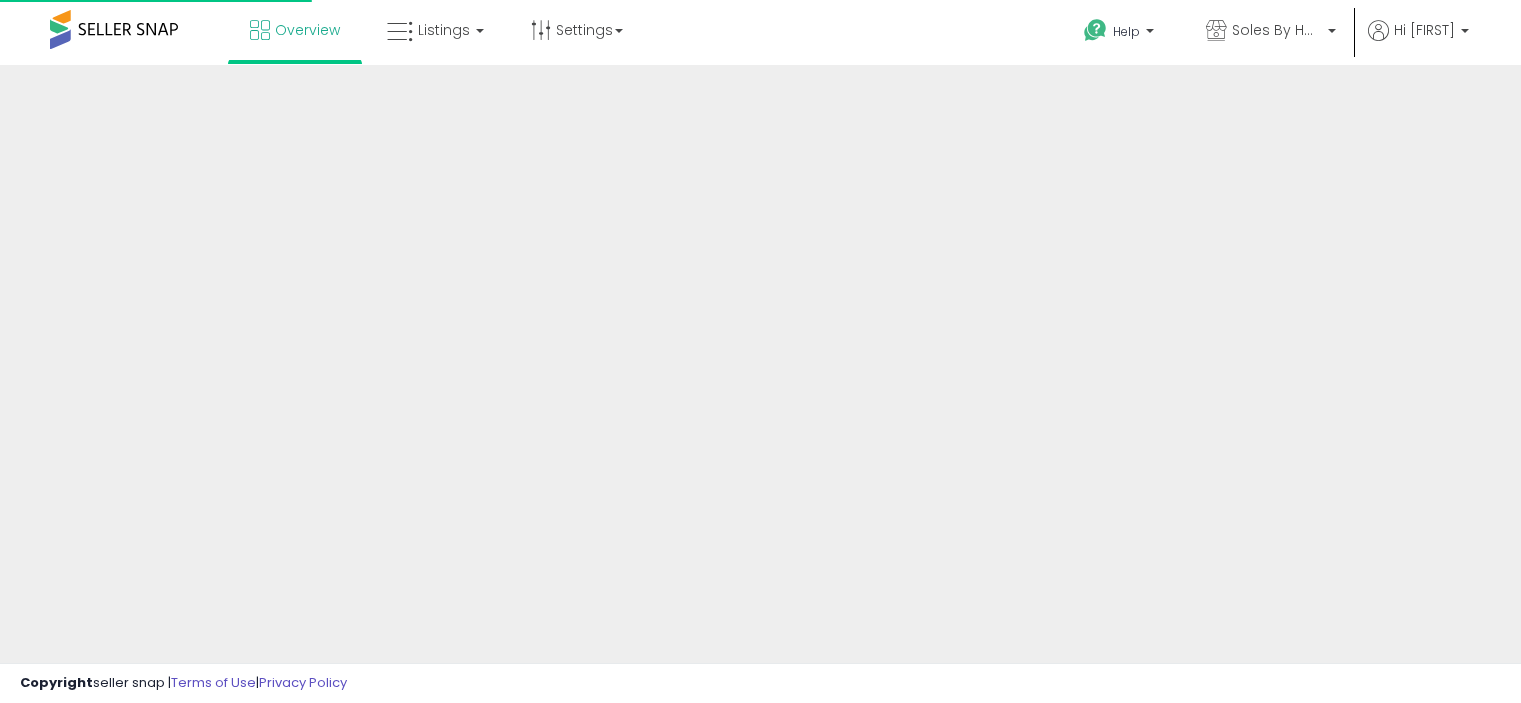 scroll, scrollTop: 0, scrollLeft: 0, axis: both 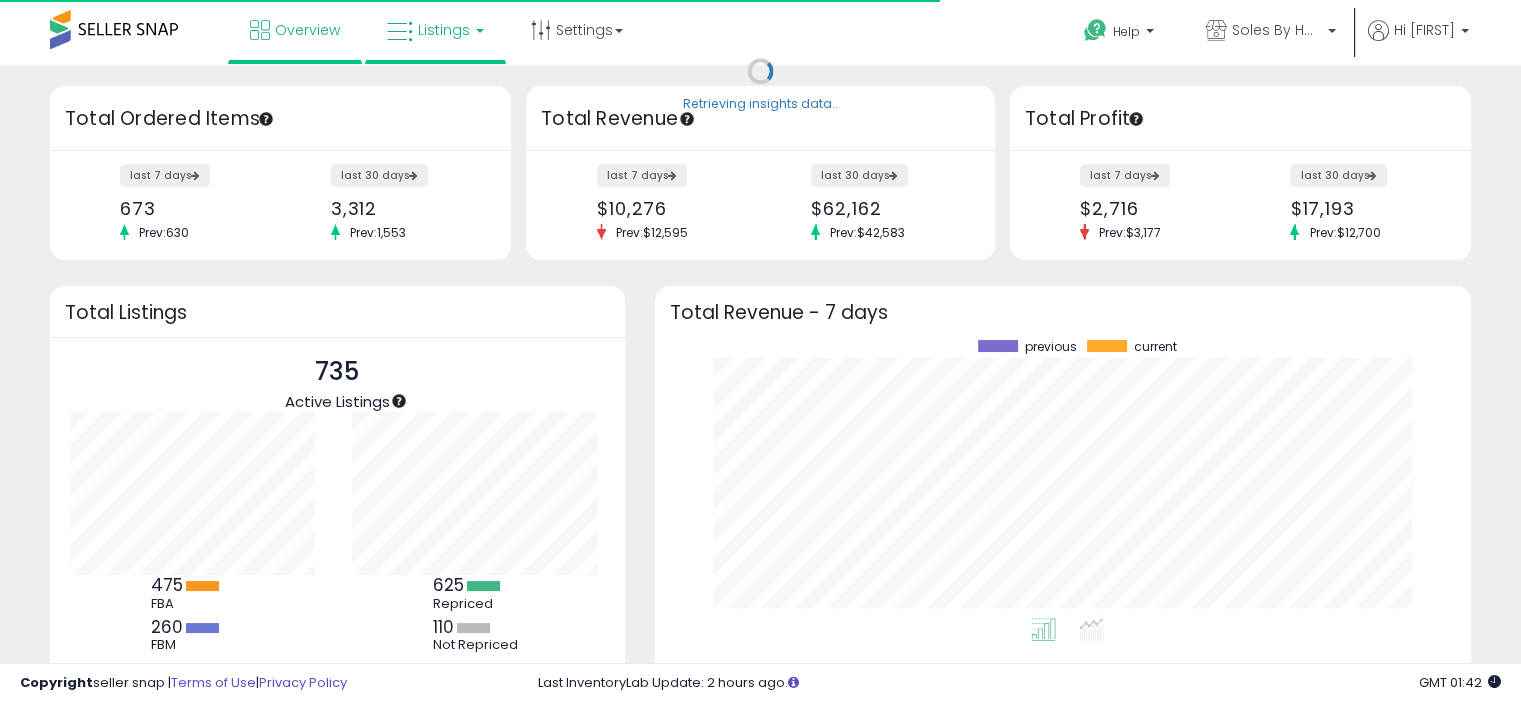 click on "Listings" at bounding box center (444, 30) 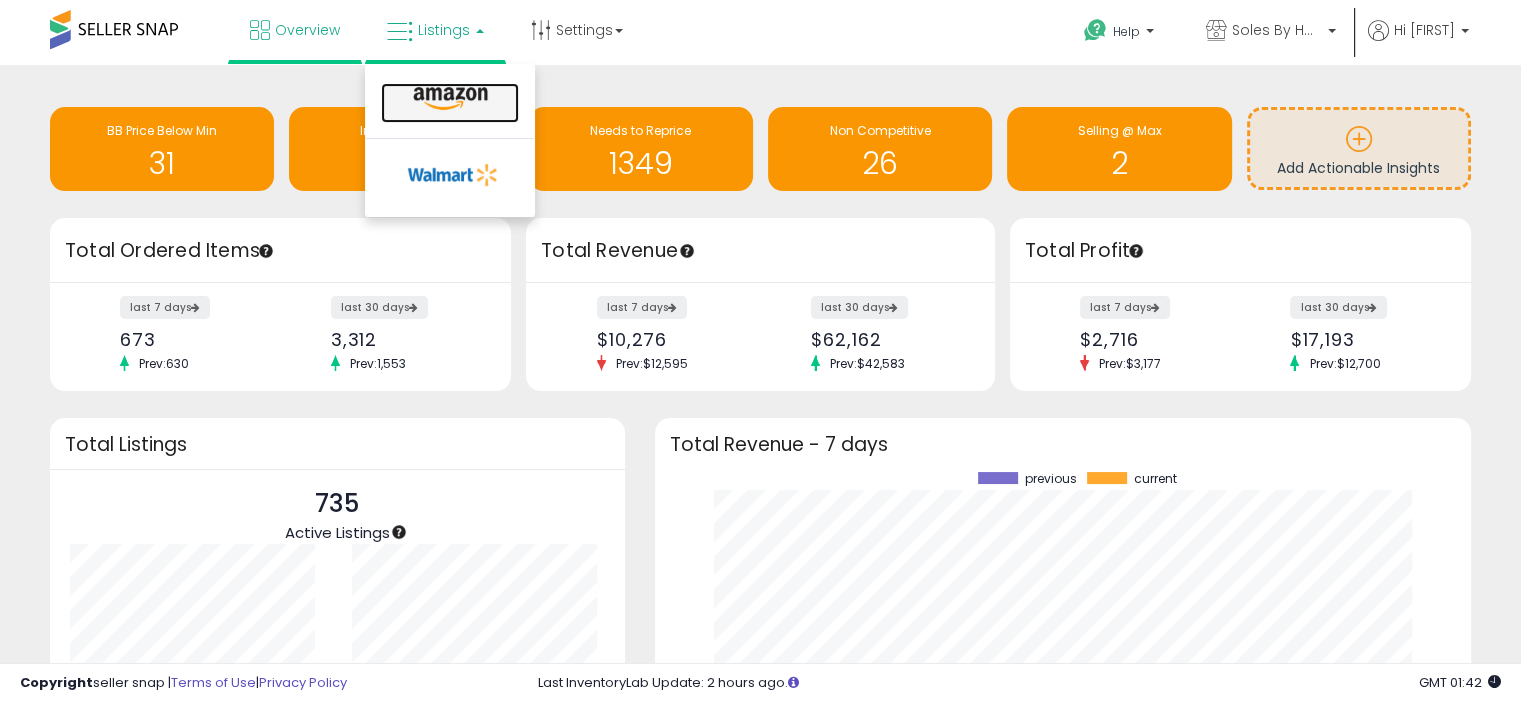 click at bounding box center [450, 99] 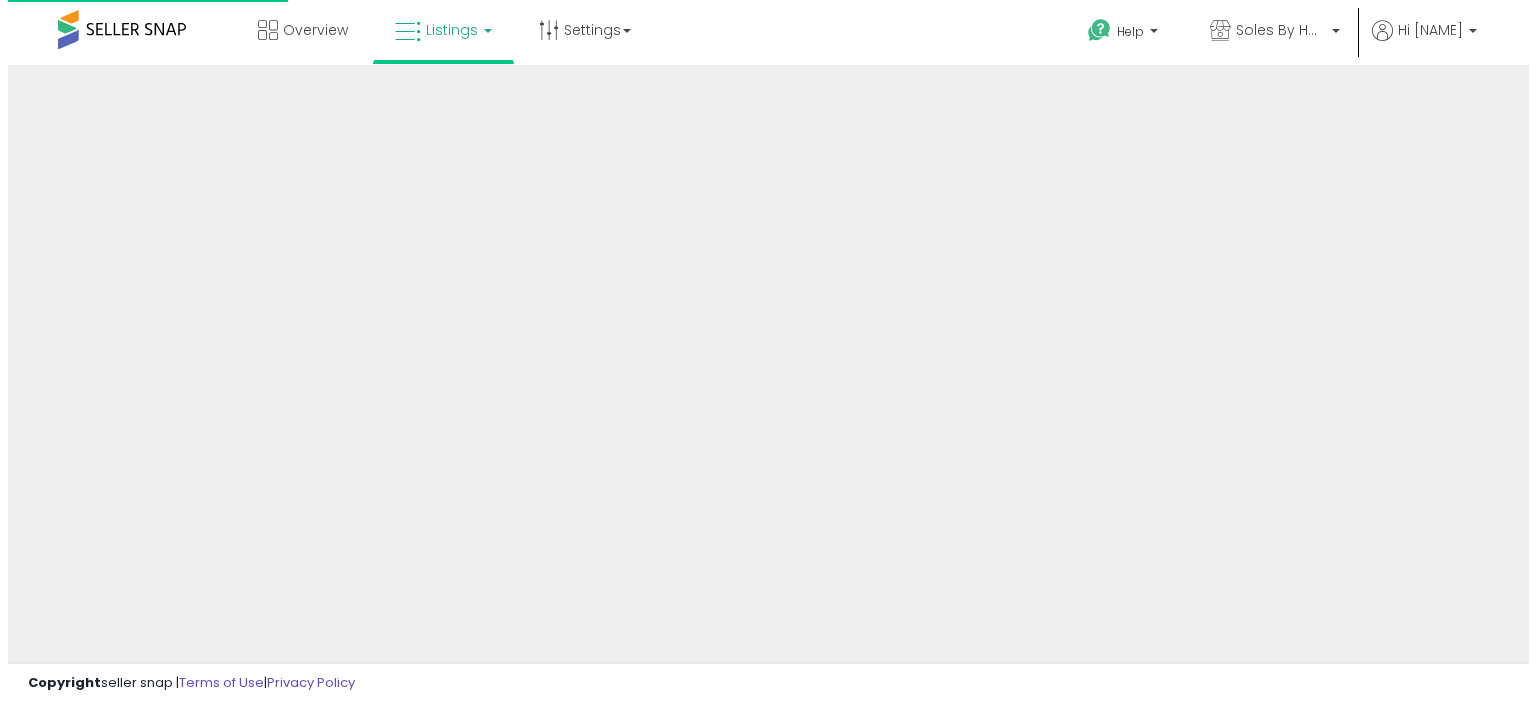 scroll, scrollTop: 0, scrollLeft: 0, axis: both 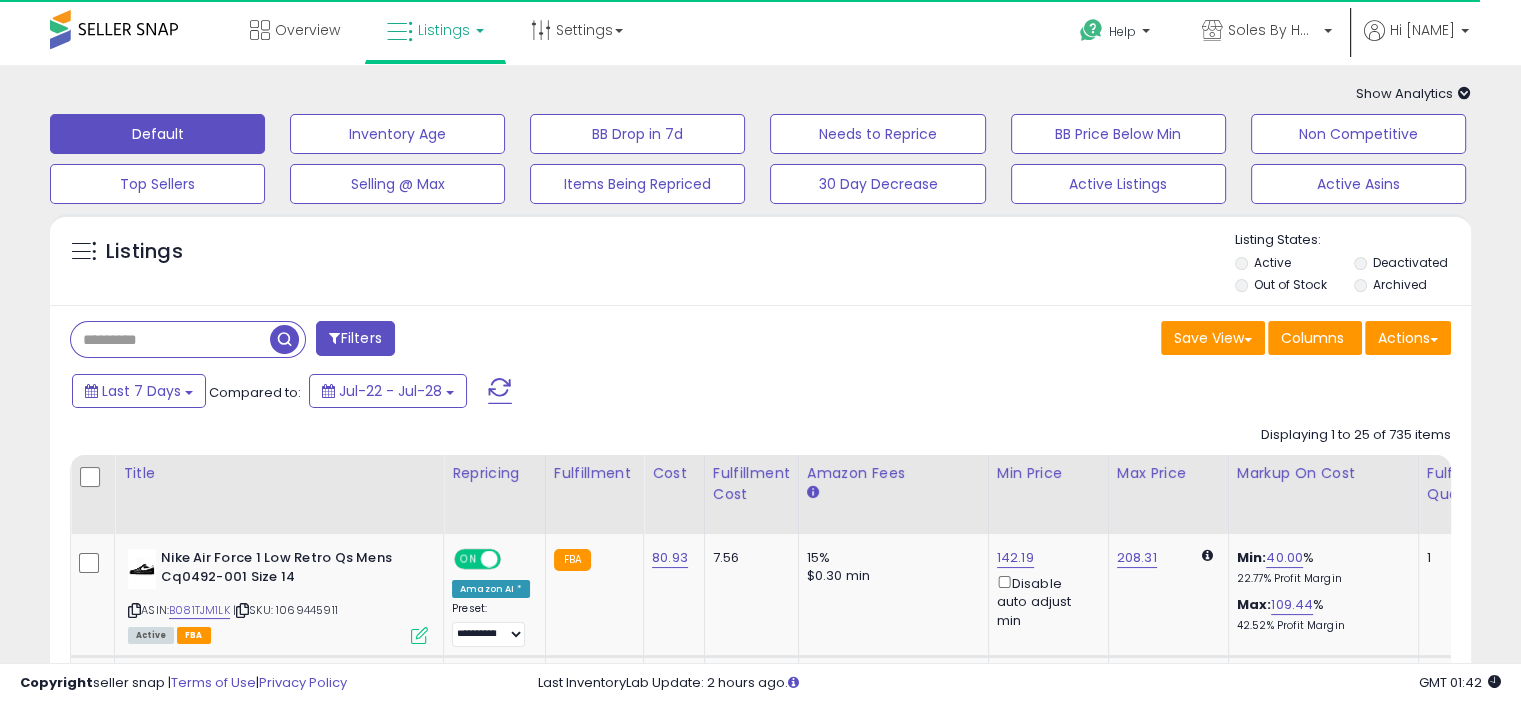 click on "Out of Stock" at bounding box center [1290, 284] 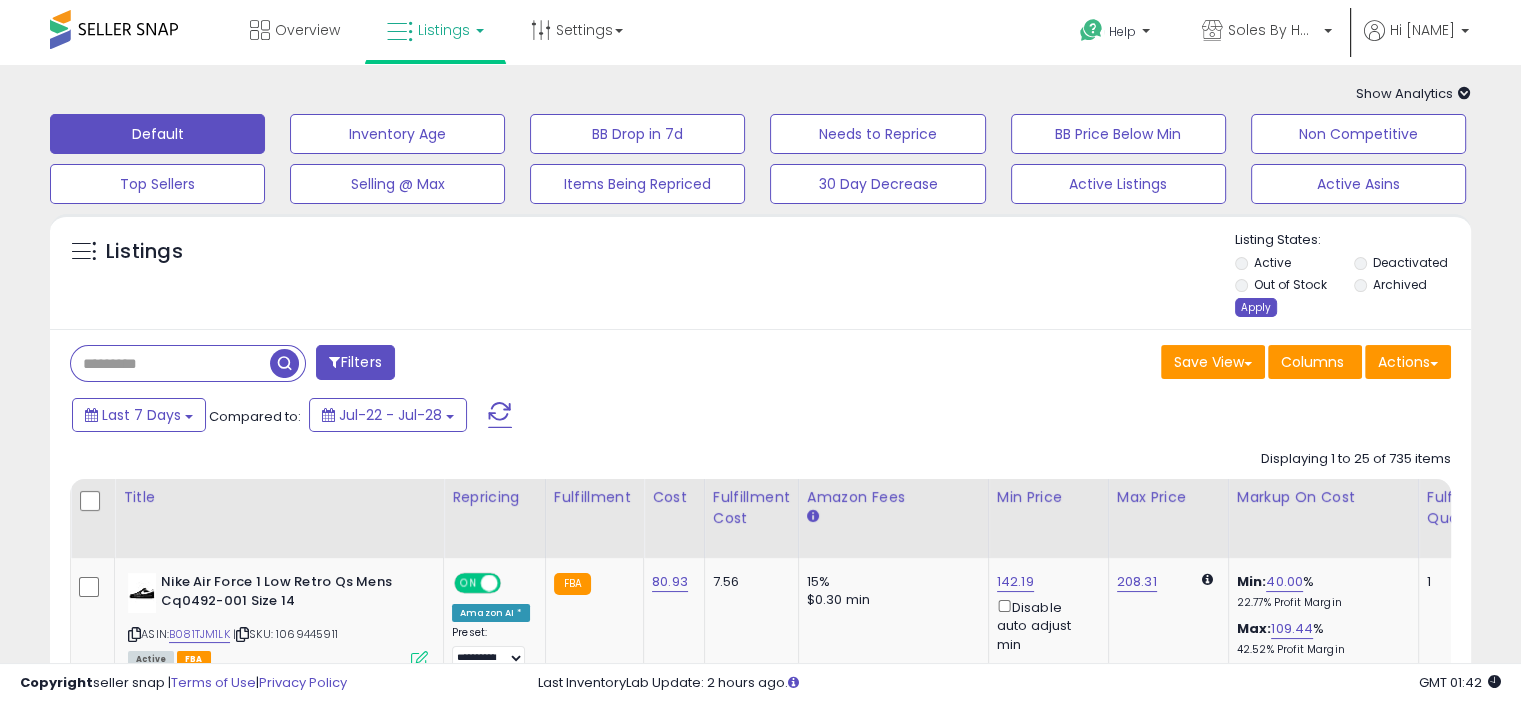 click on "Apply" at bounding box center (1256, 307) 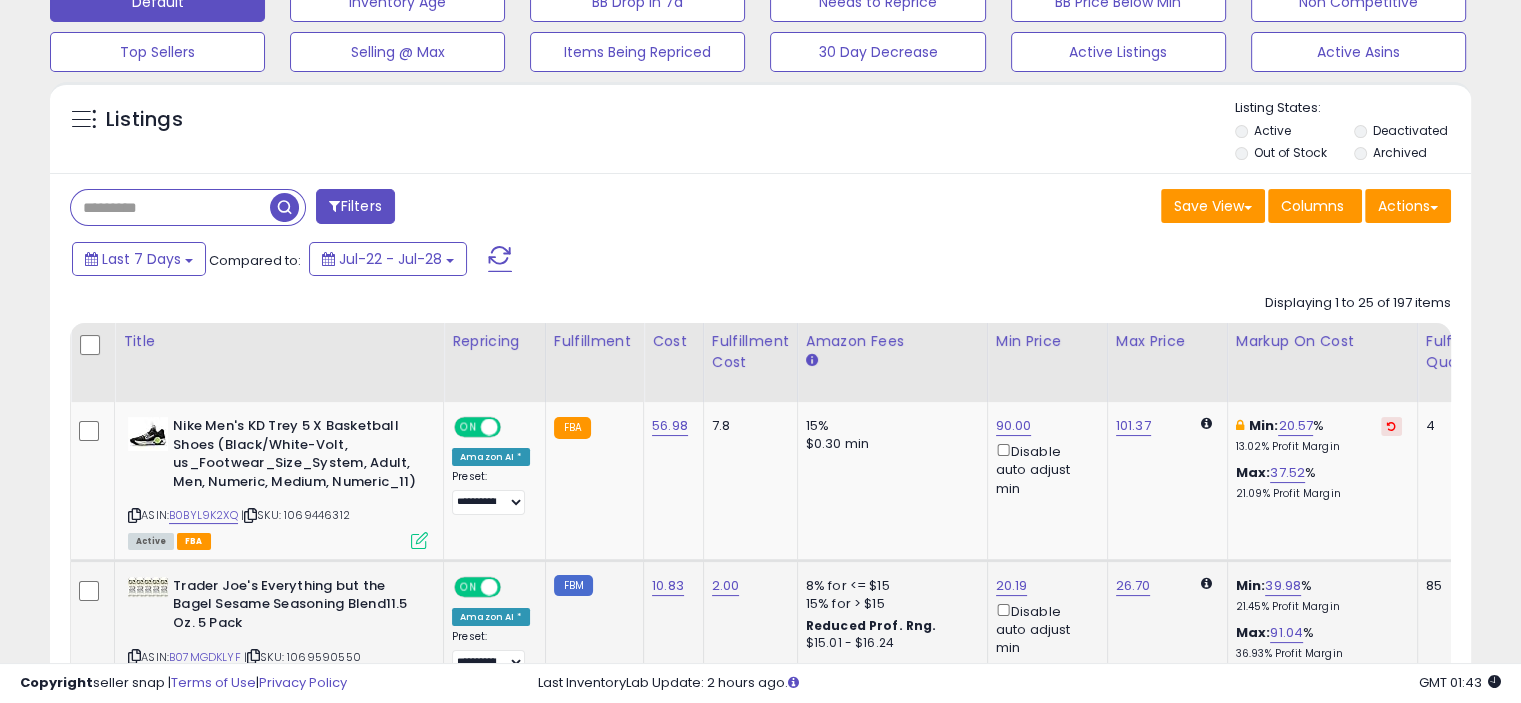 scroll, scrollTop: 44, scrollLeft: 0, axis: vertical 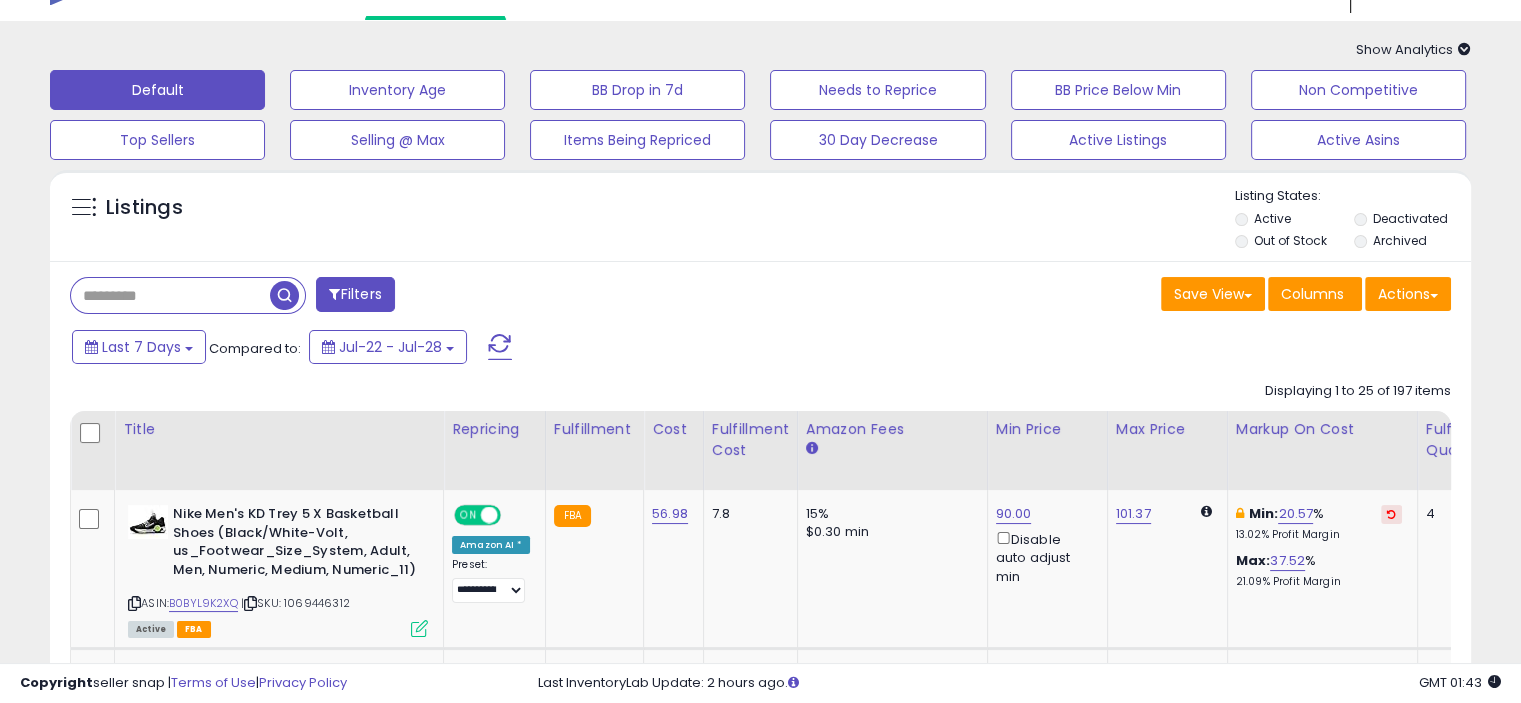 click at bounding box center (170, 295) 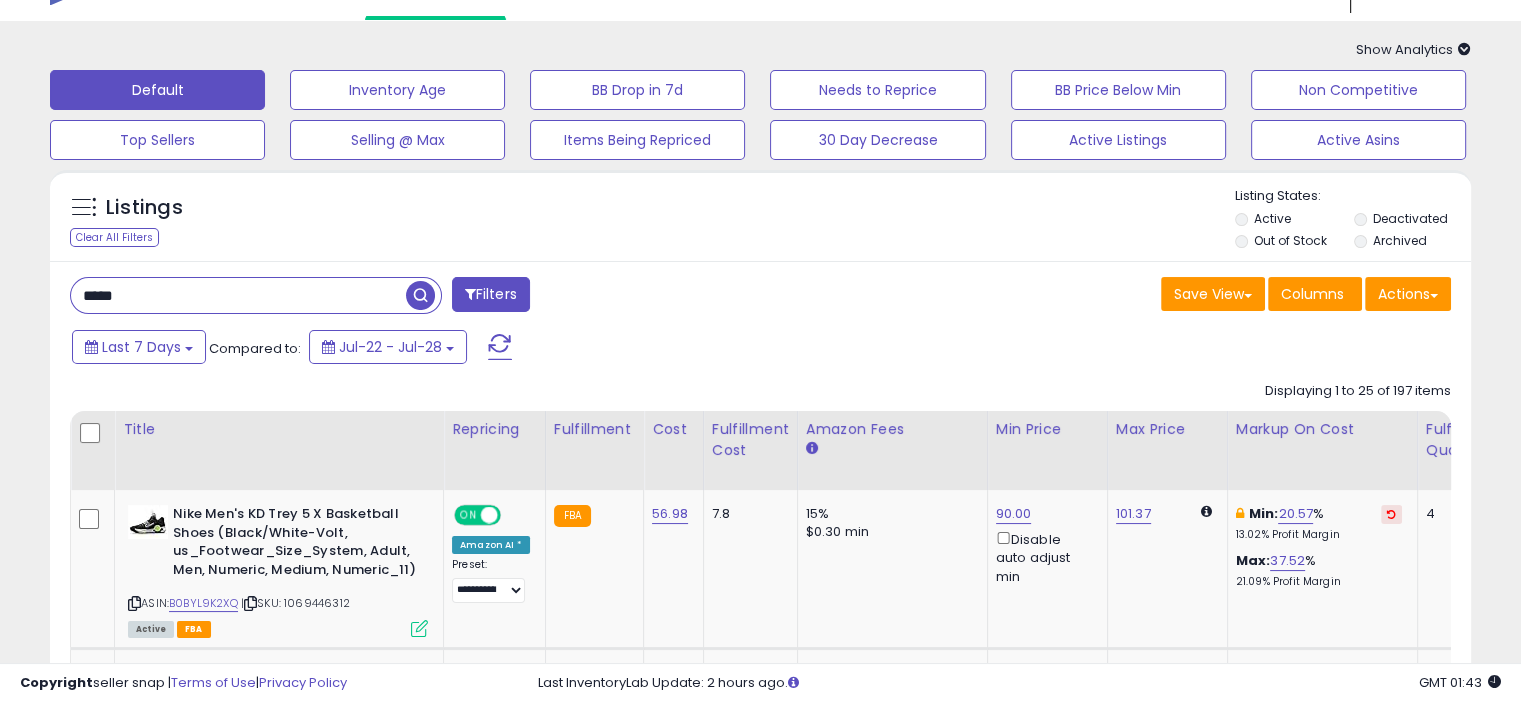 type on "*****" 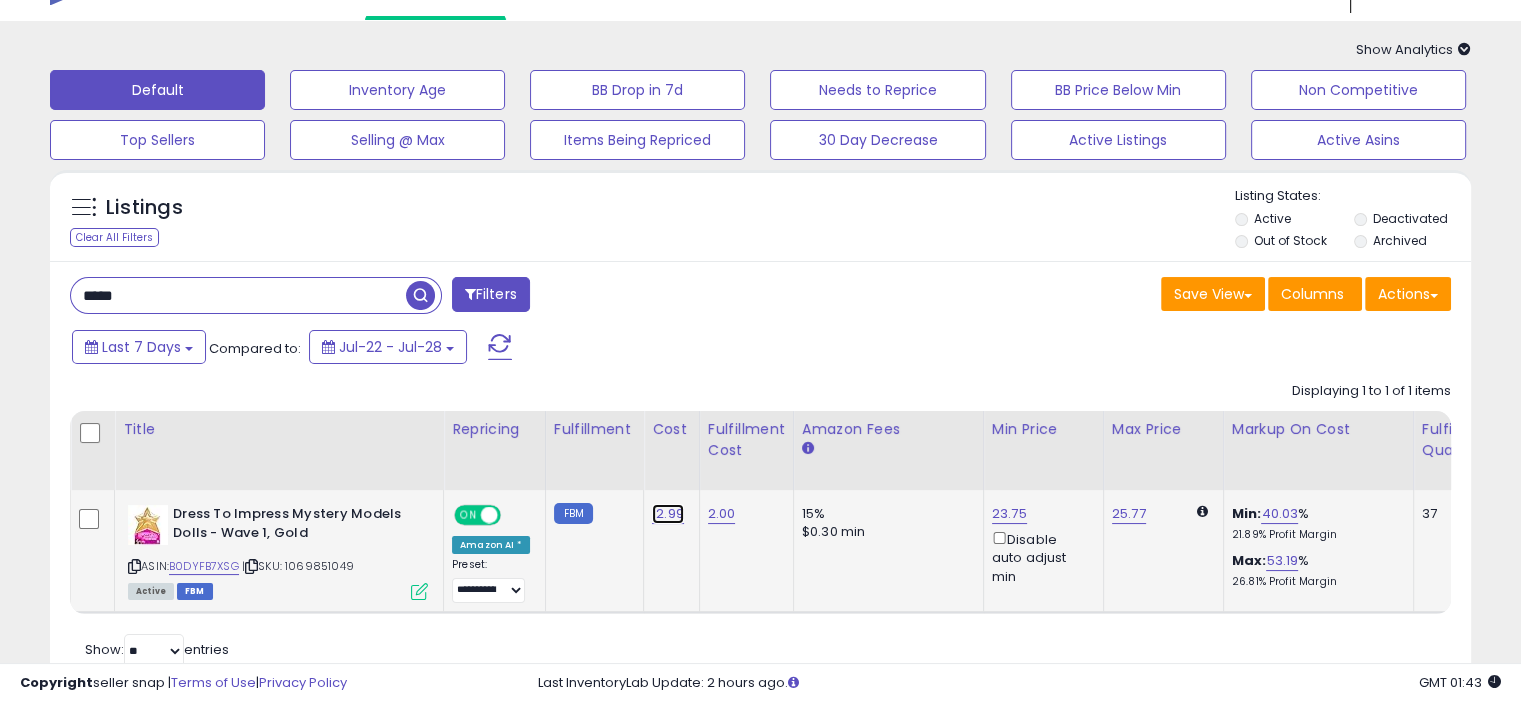 click on "12.99" at bounding box center (668, 514) 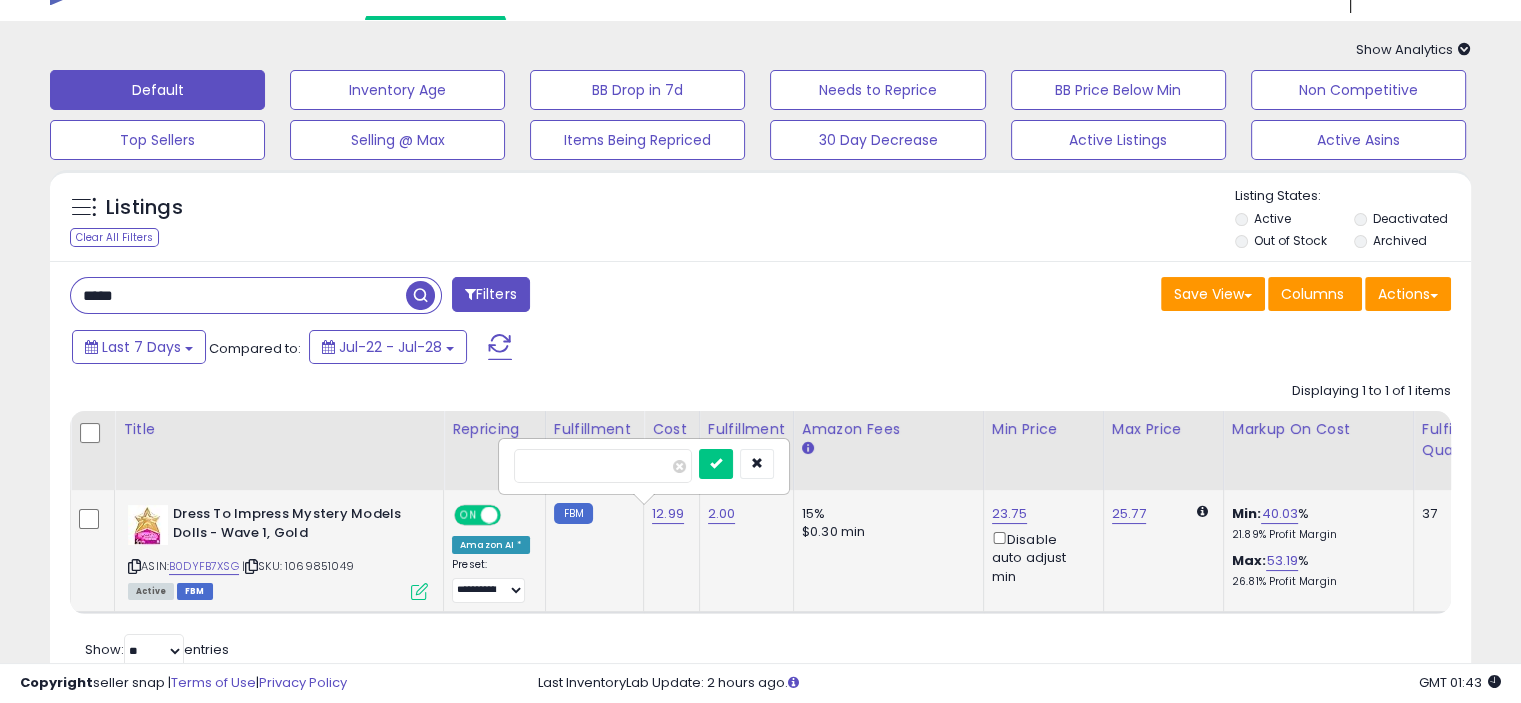 type on "*" 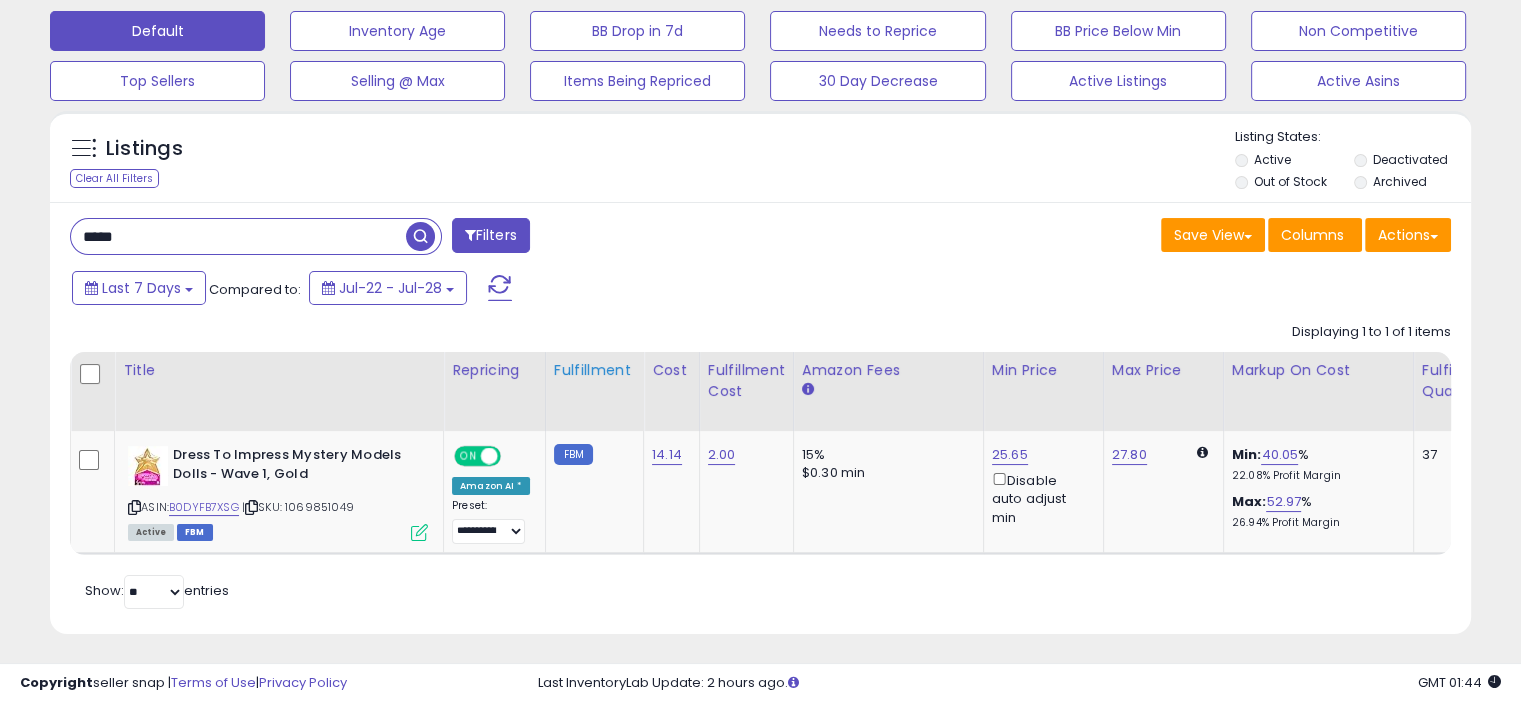 scroll, scrollTop: 104, scrollLeft: 0, axis: vertical 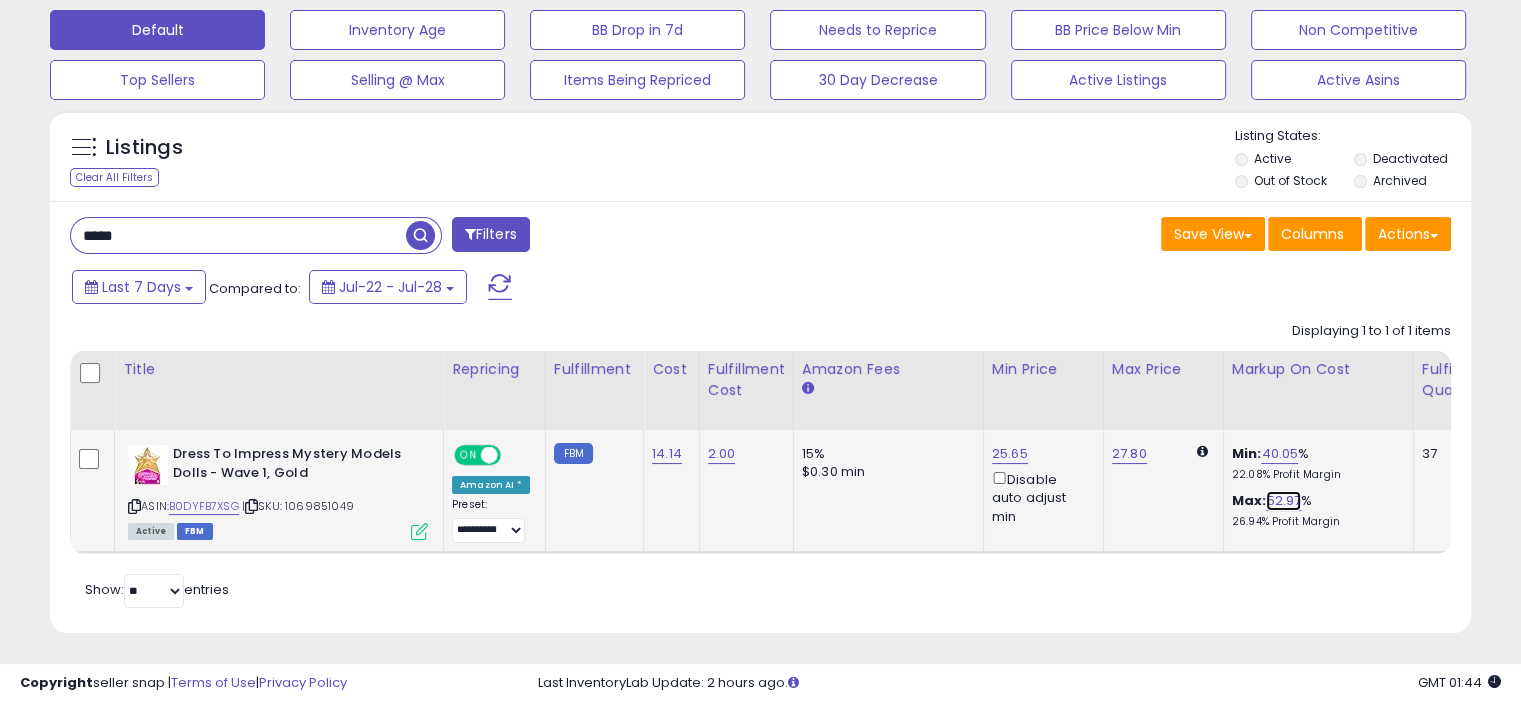 click on "52.97" at bounding box center (1283, 501) 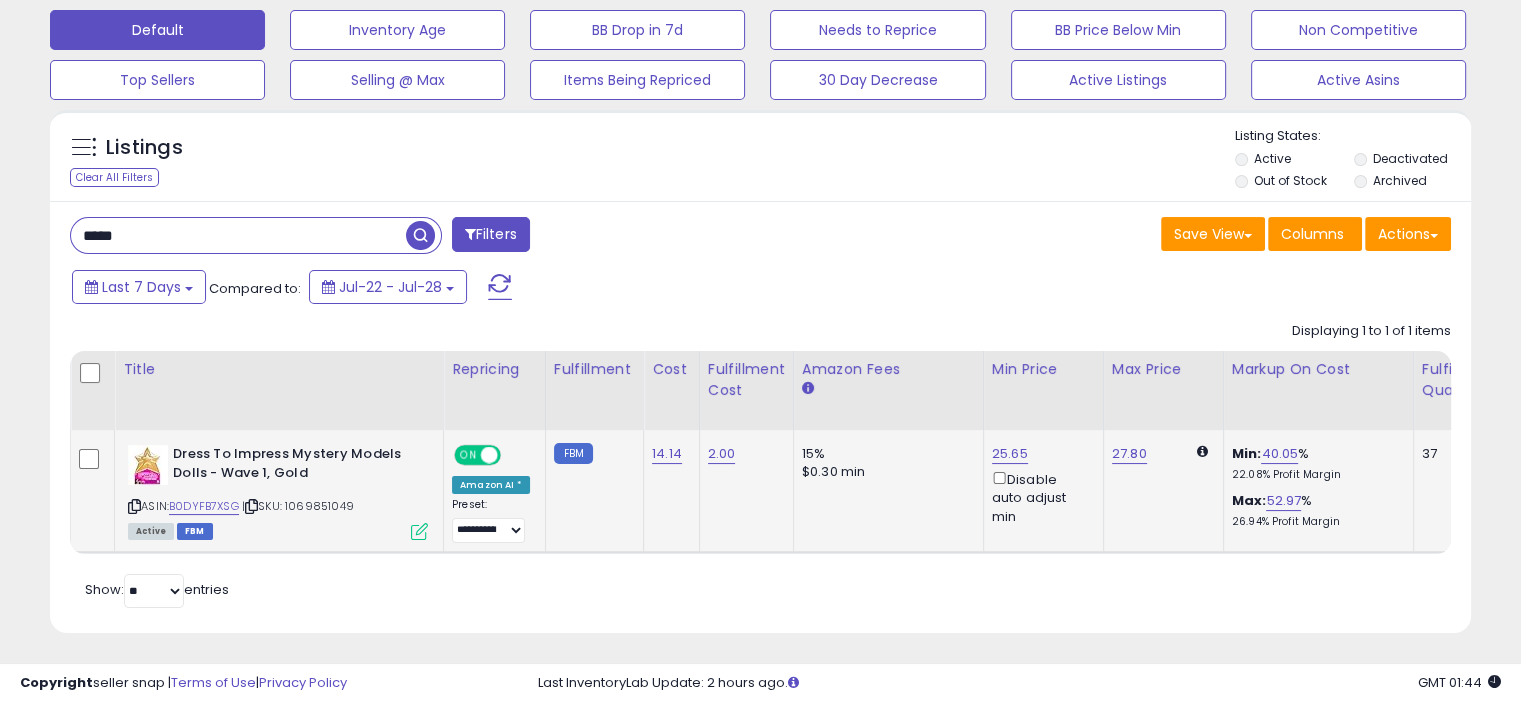 scroll, scrollTop: 0, scrollLeft: 23, axis: horizontal 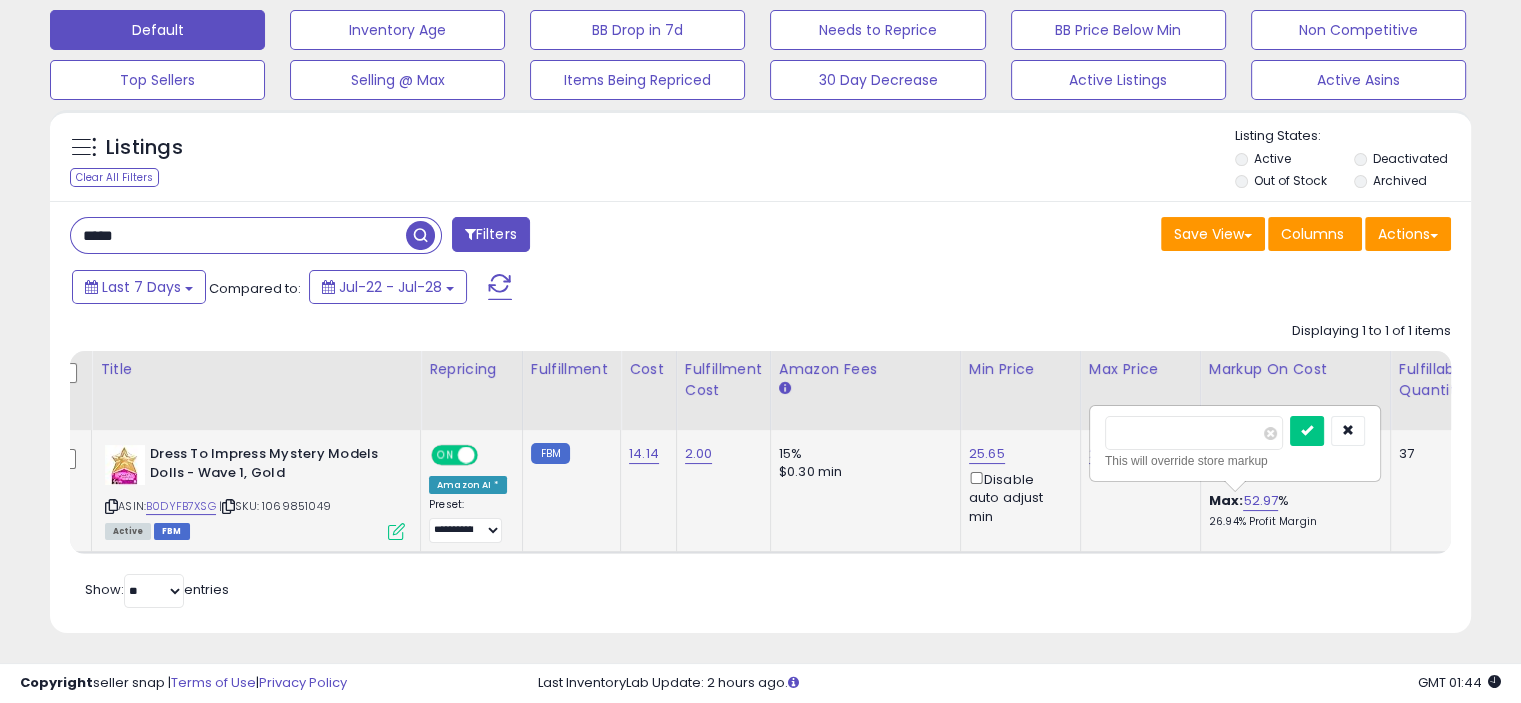 type on "*" 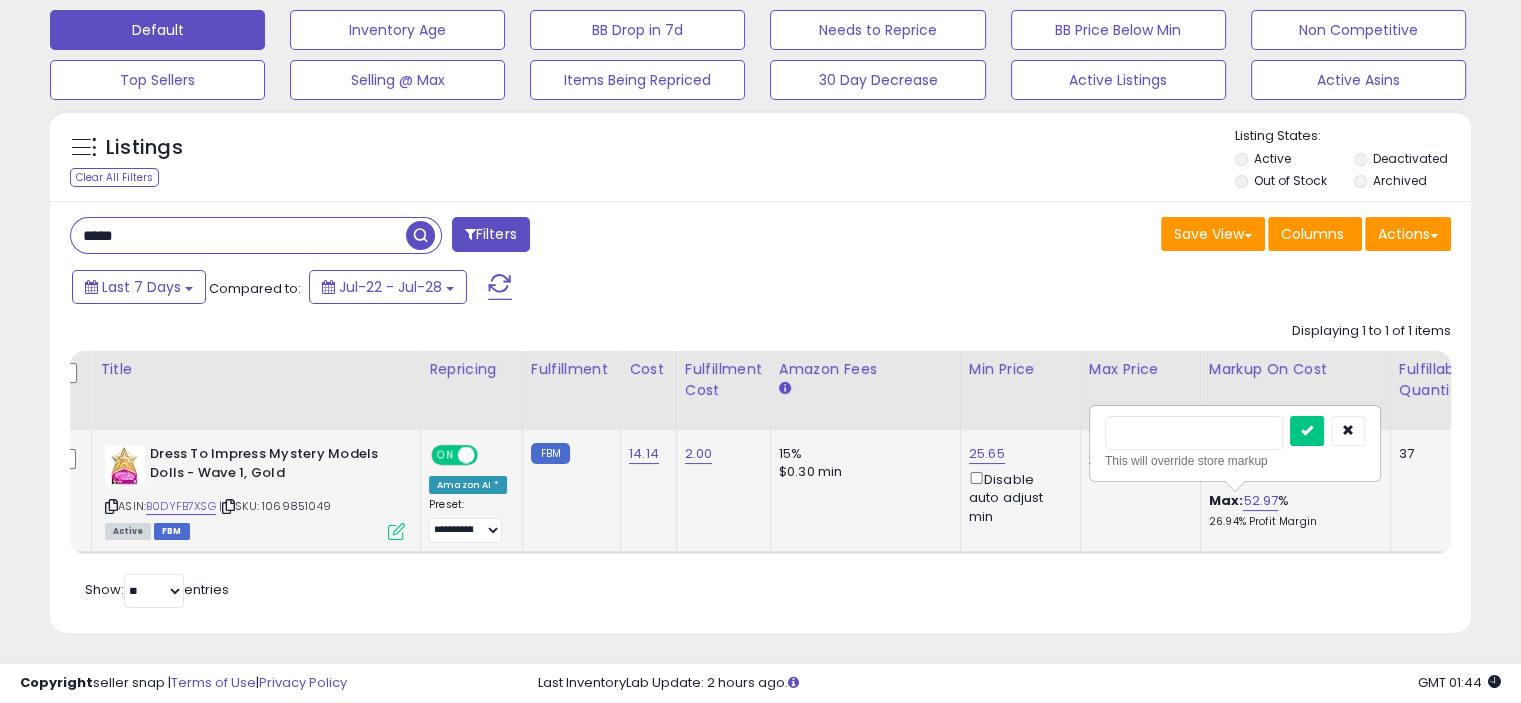 type on "**" 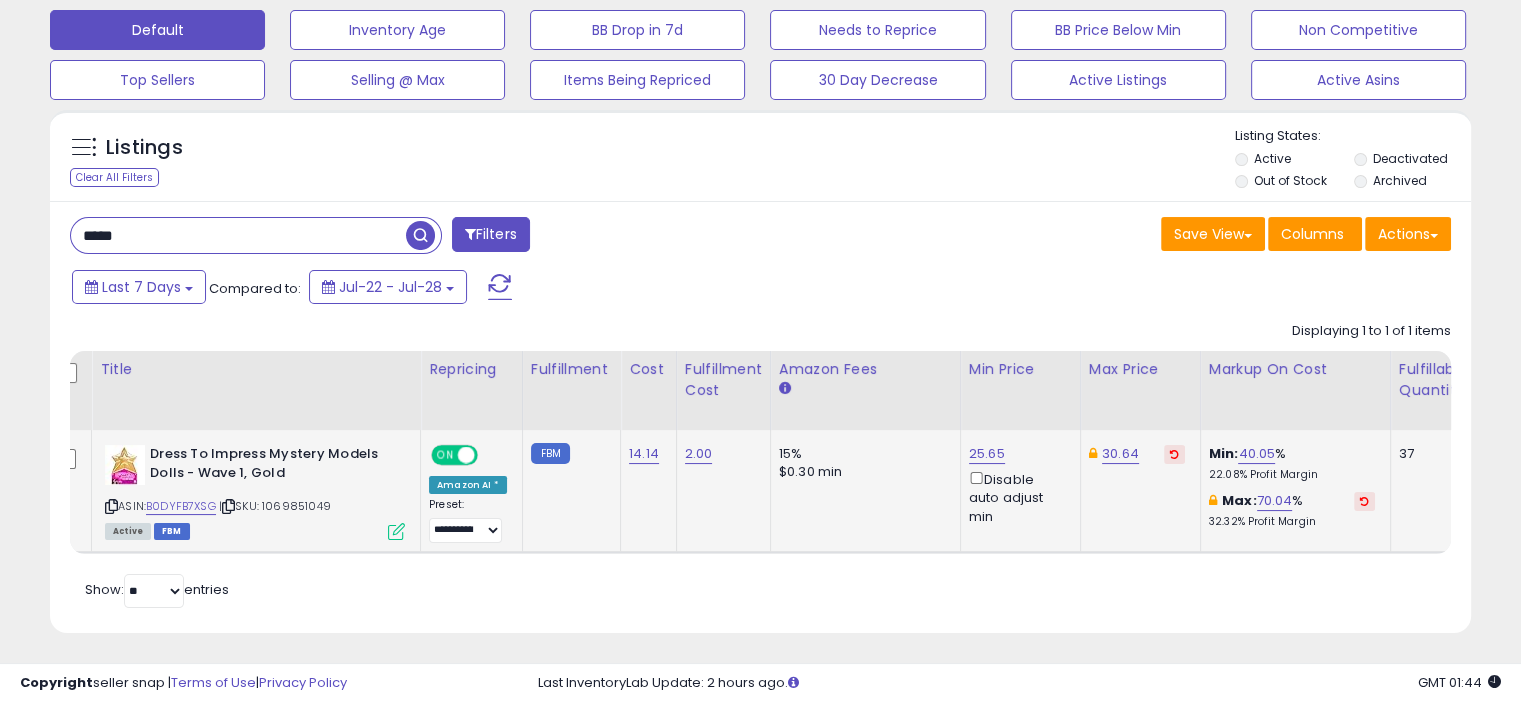 click on "Displaying 1 to 1 of 1 items
Title
Repricing" 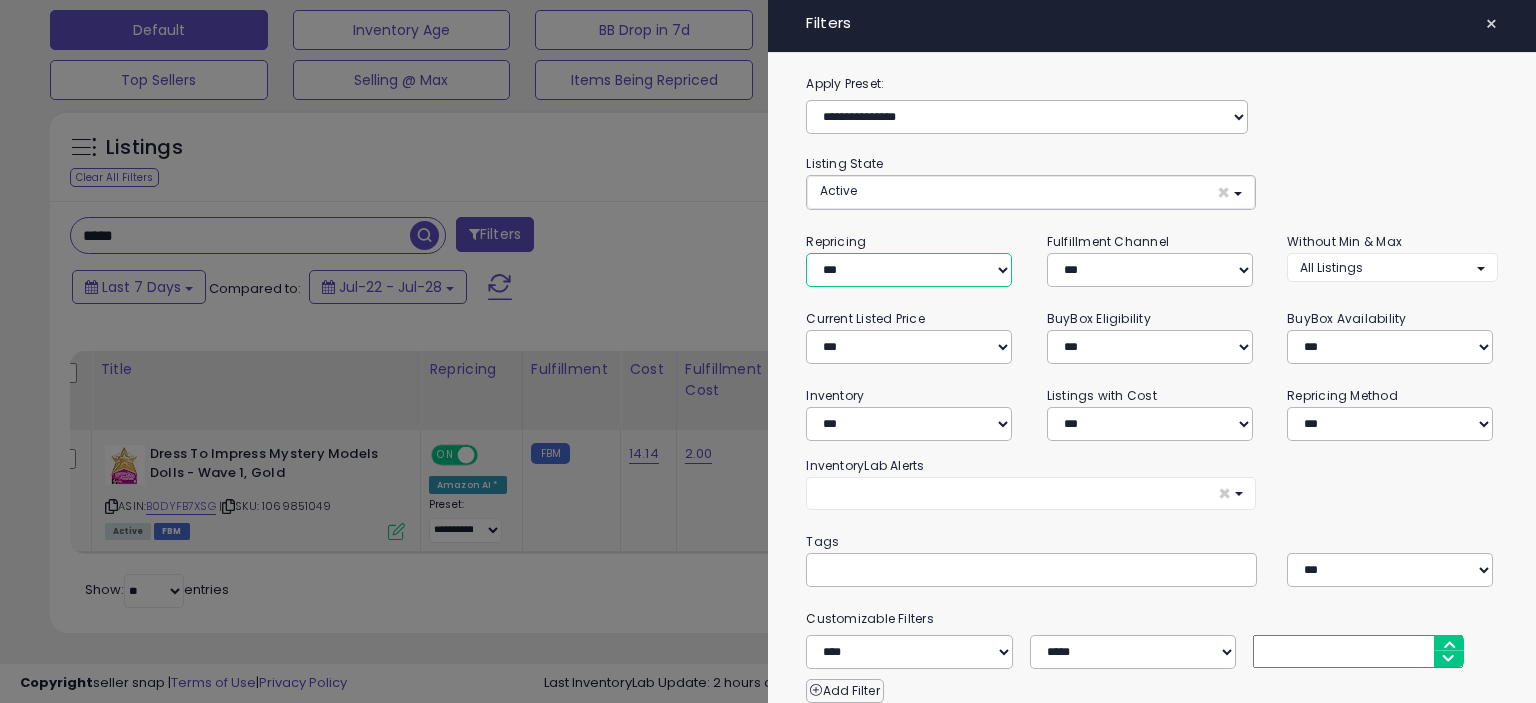 click on "**********" at bounding box center [909, 270] 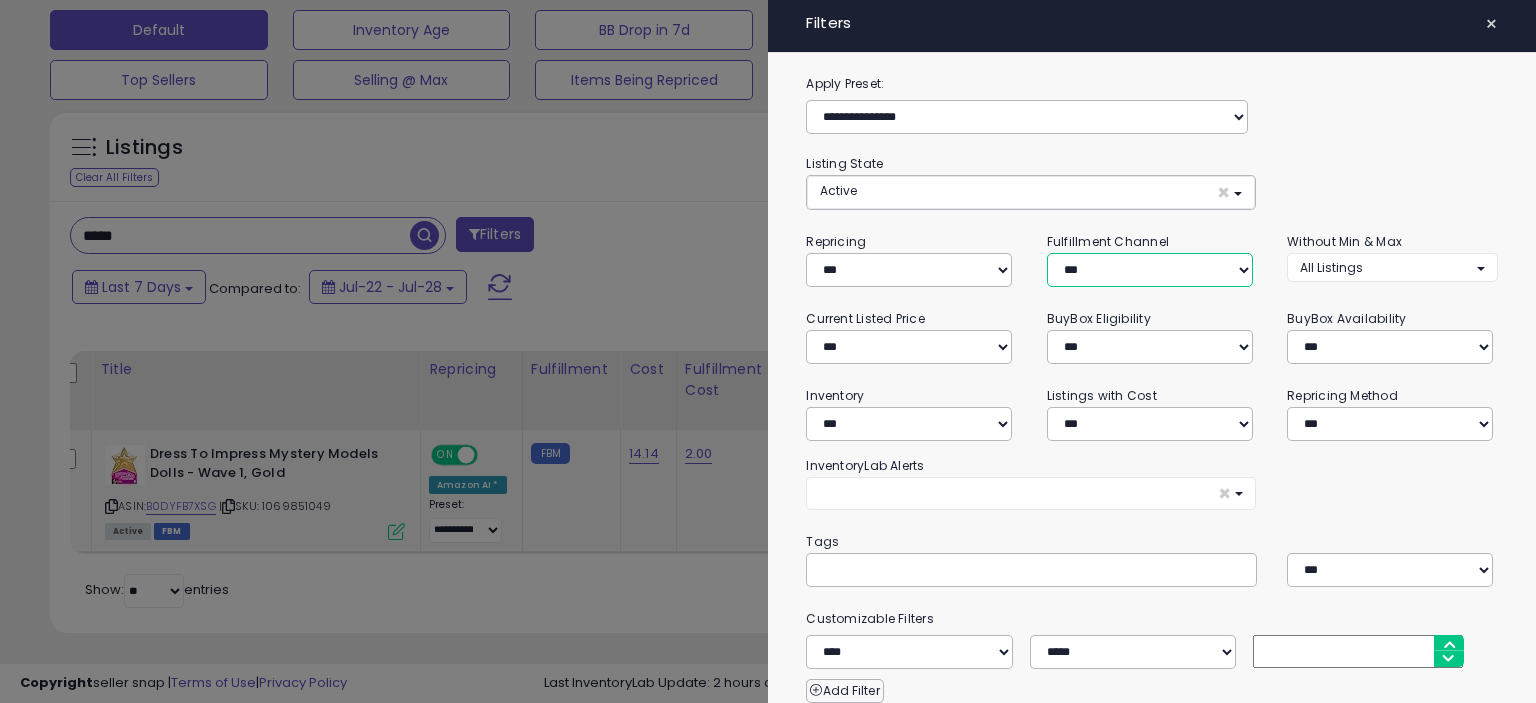 click on "***
***
***
***" at bounding box center [1150, 270] 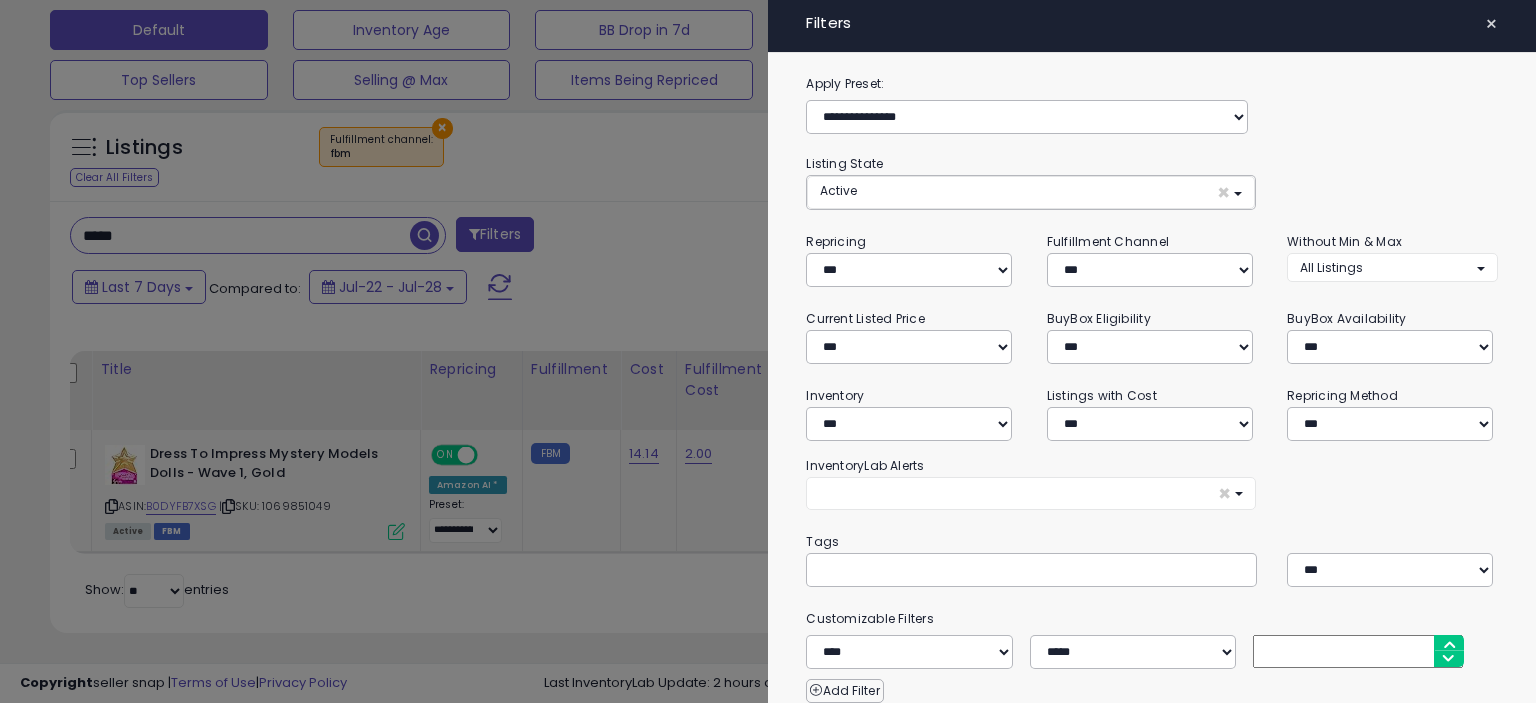 click at bounding box center (768, 351) 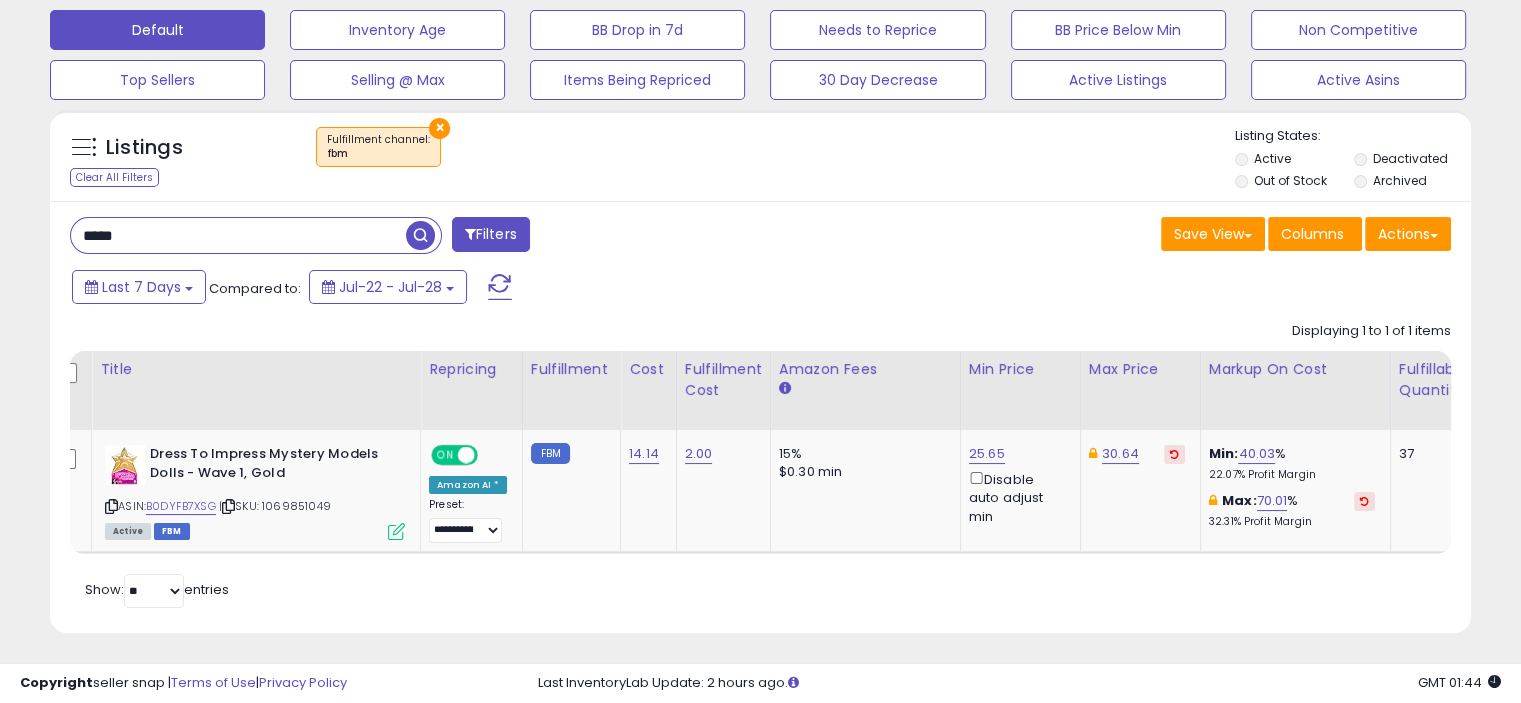 click on "*****" at bounding box center (238, 235) 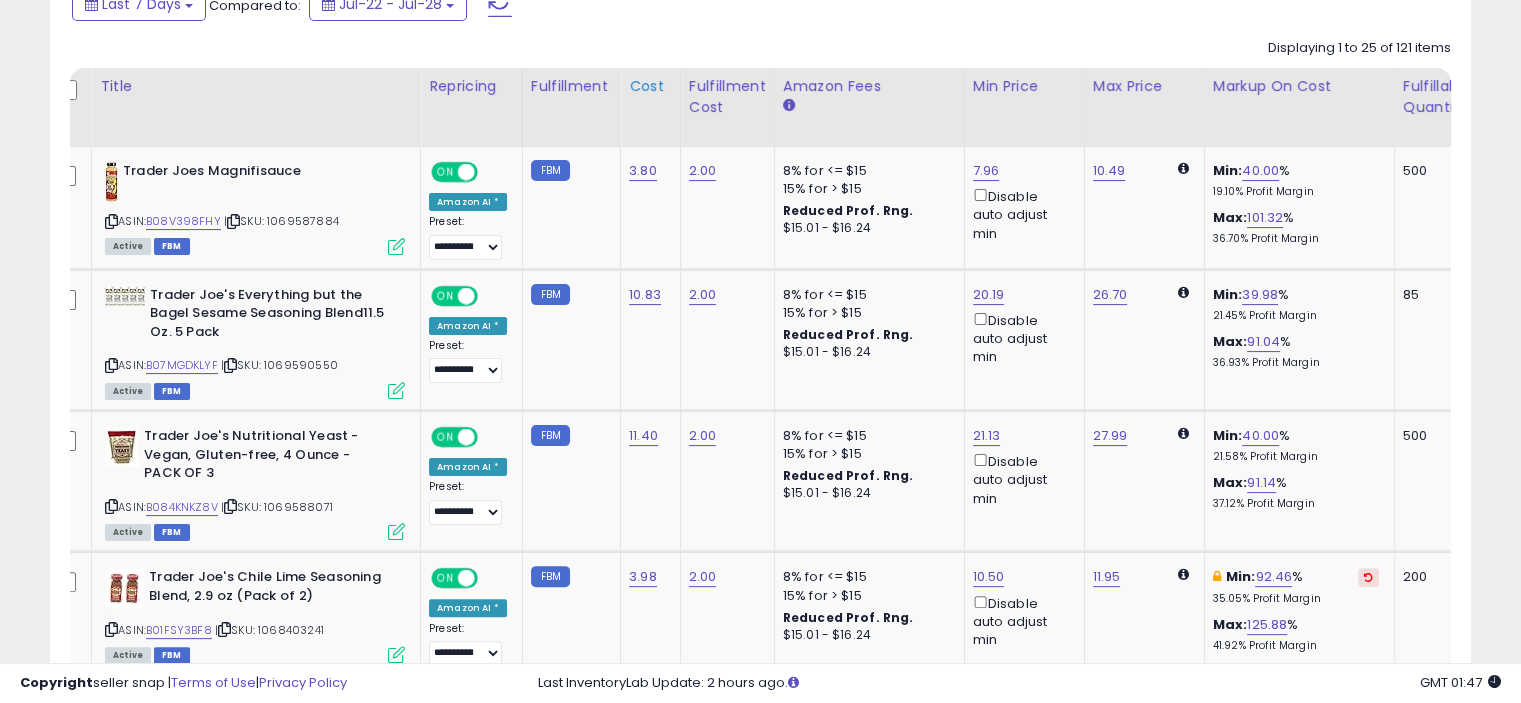 scroll, scrollTop: 458, scrollLeft: 0, axis: vertical 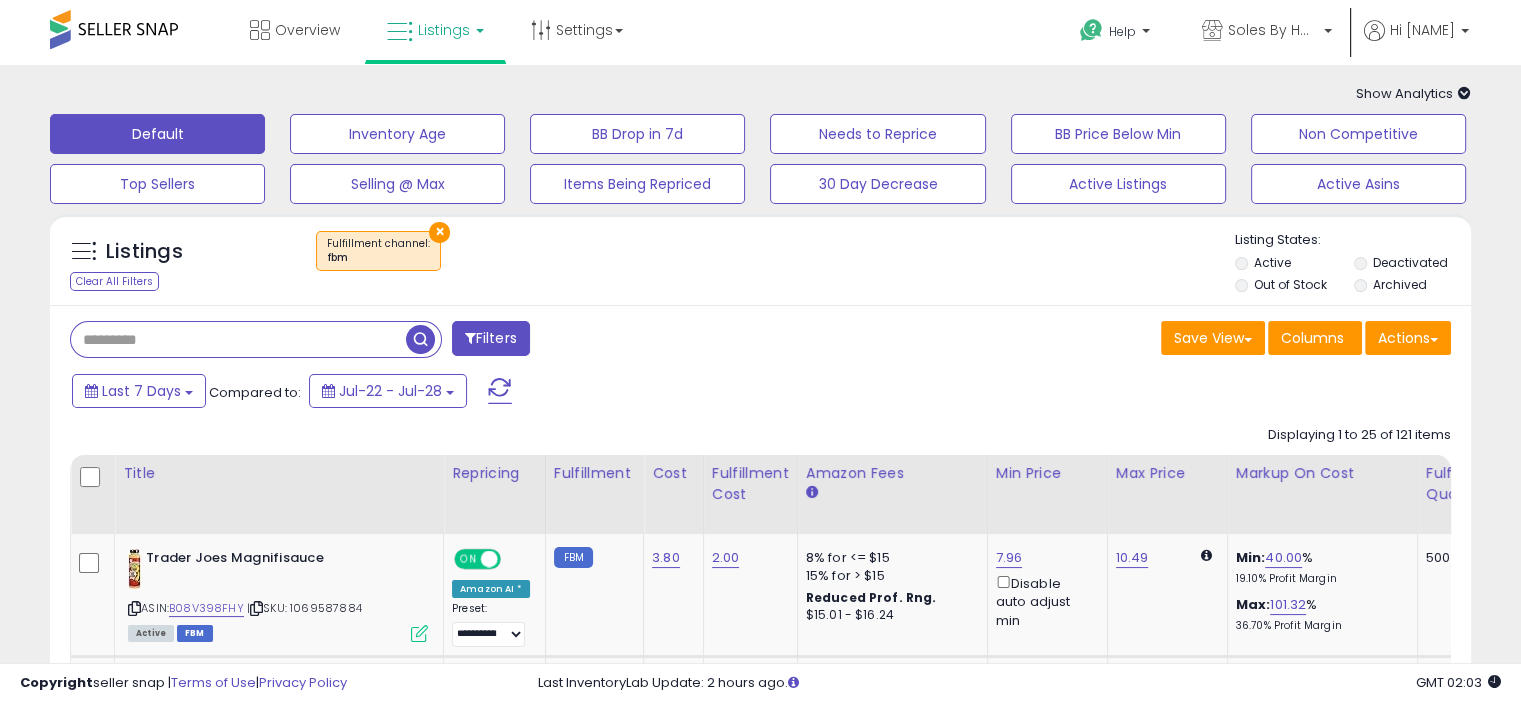 click on "×" at bounding box center (439, 232) 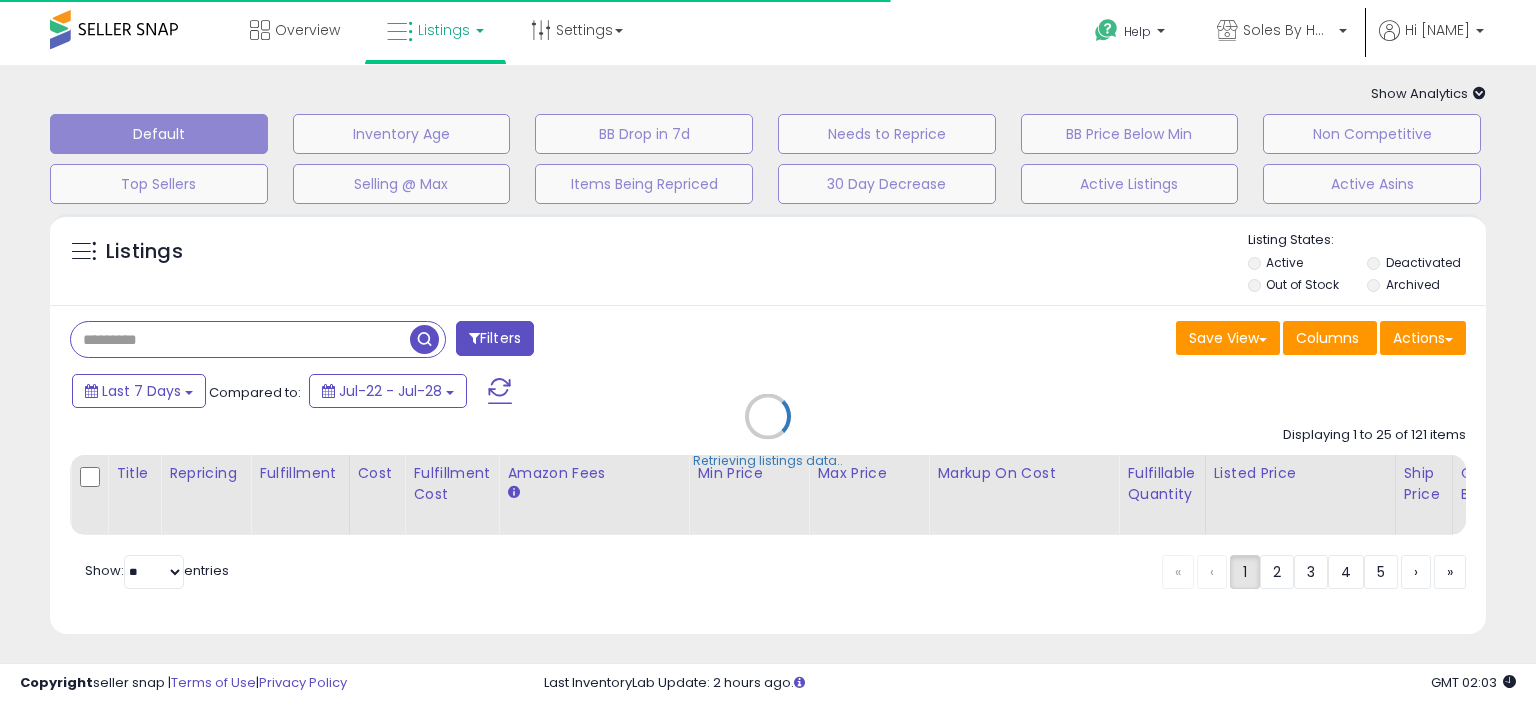 click on "Retrieving listings data.." at bounding box center [768, 431] 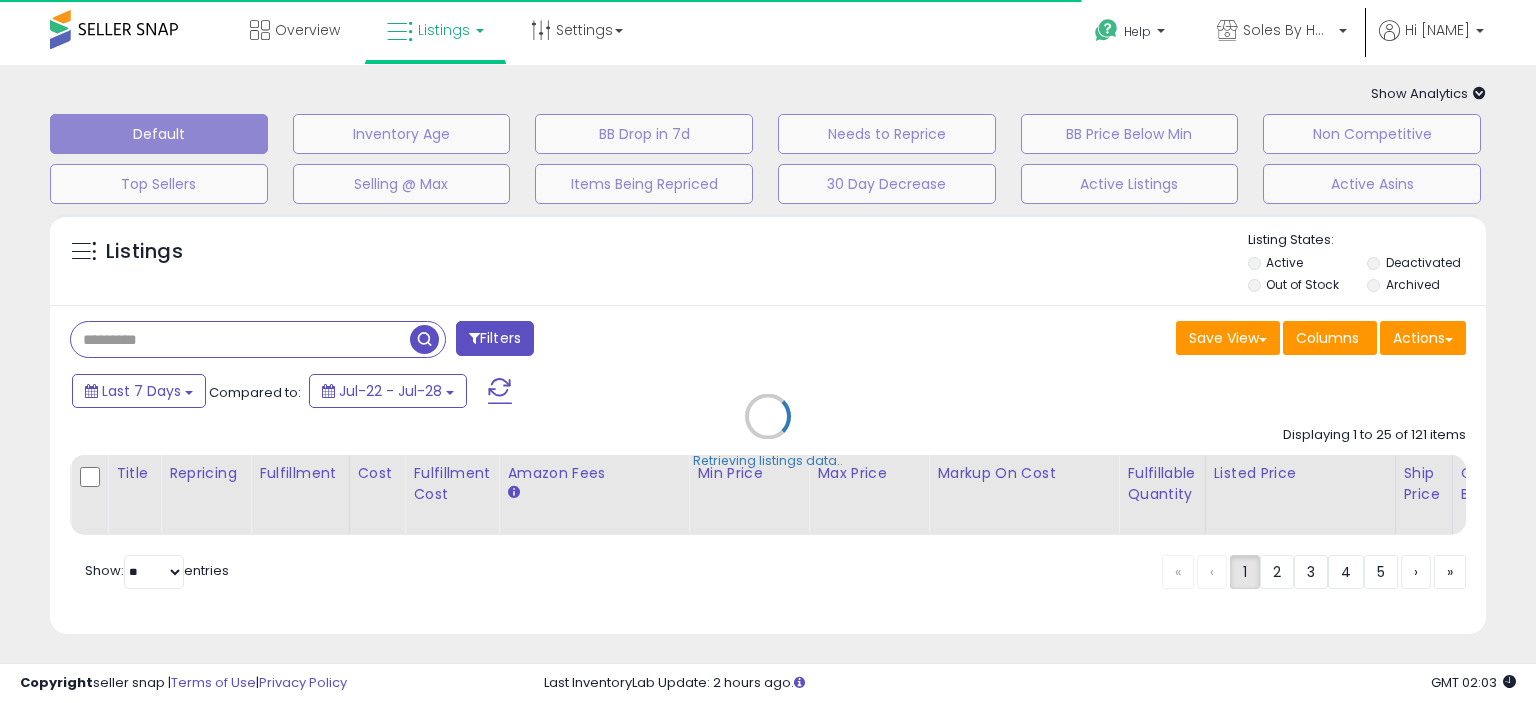 click on "Retrieving listings data.." at bounding box center [768, 431] 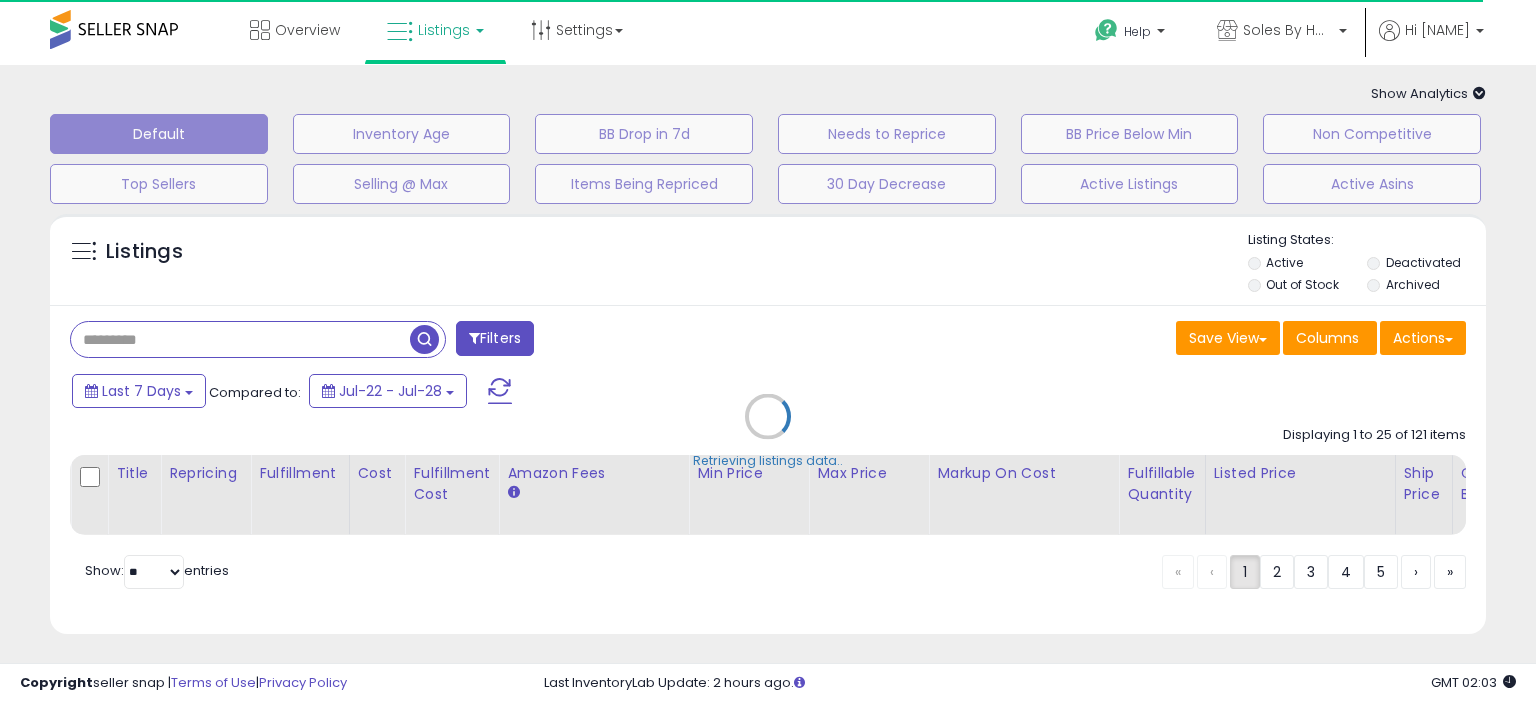 click on "Retrieving listings data.." at bounding box center [768, 431] 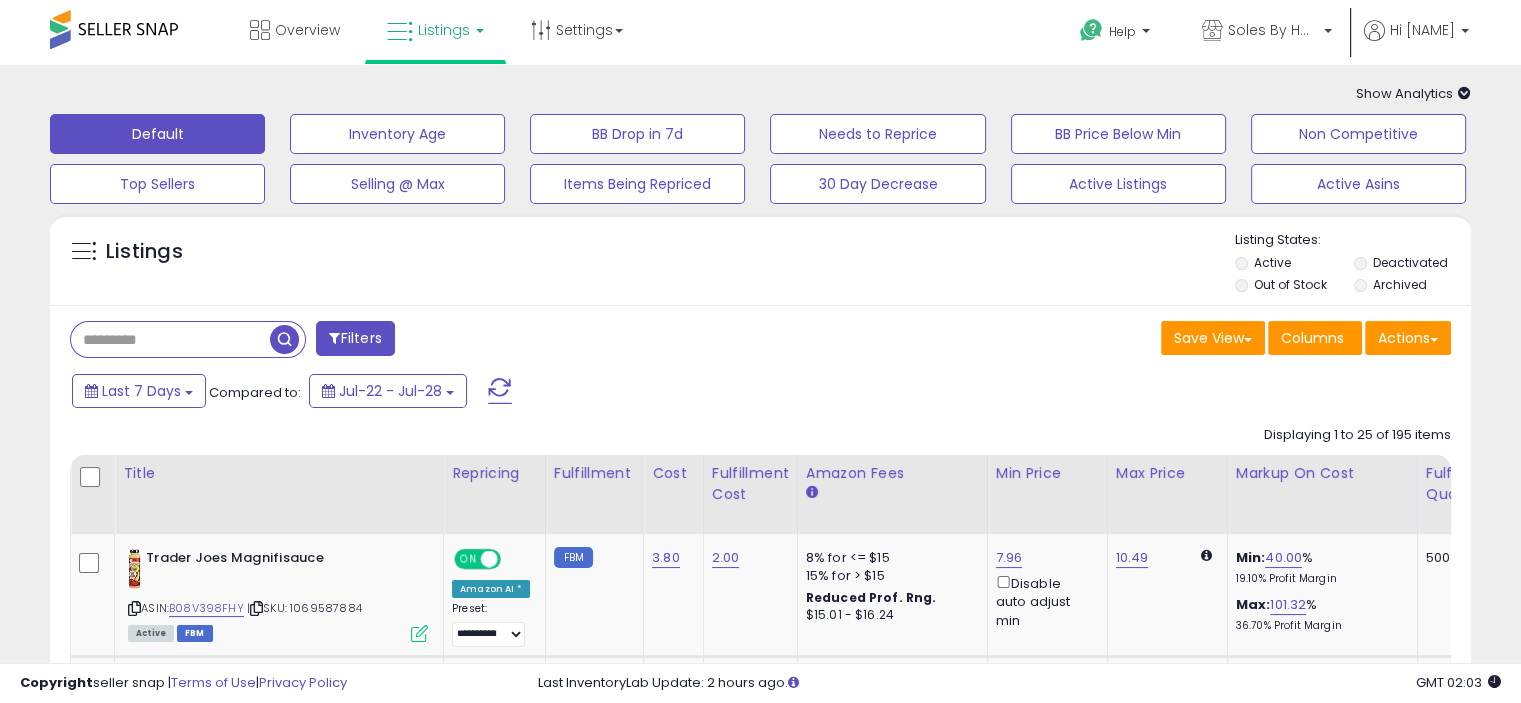 click at bounding box center (170, 339) 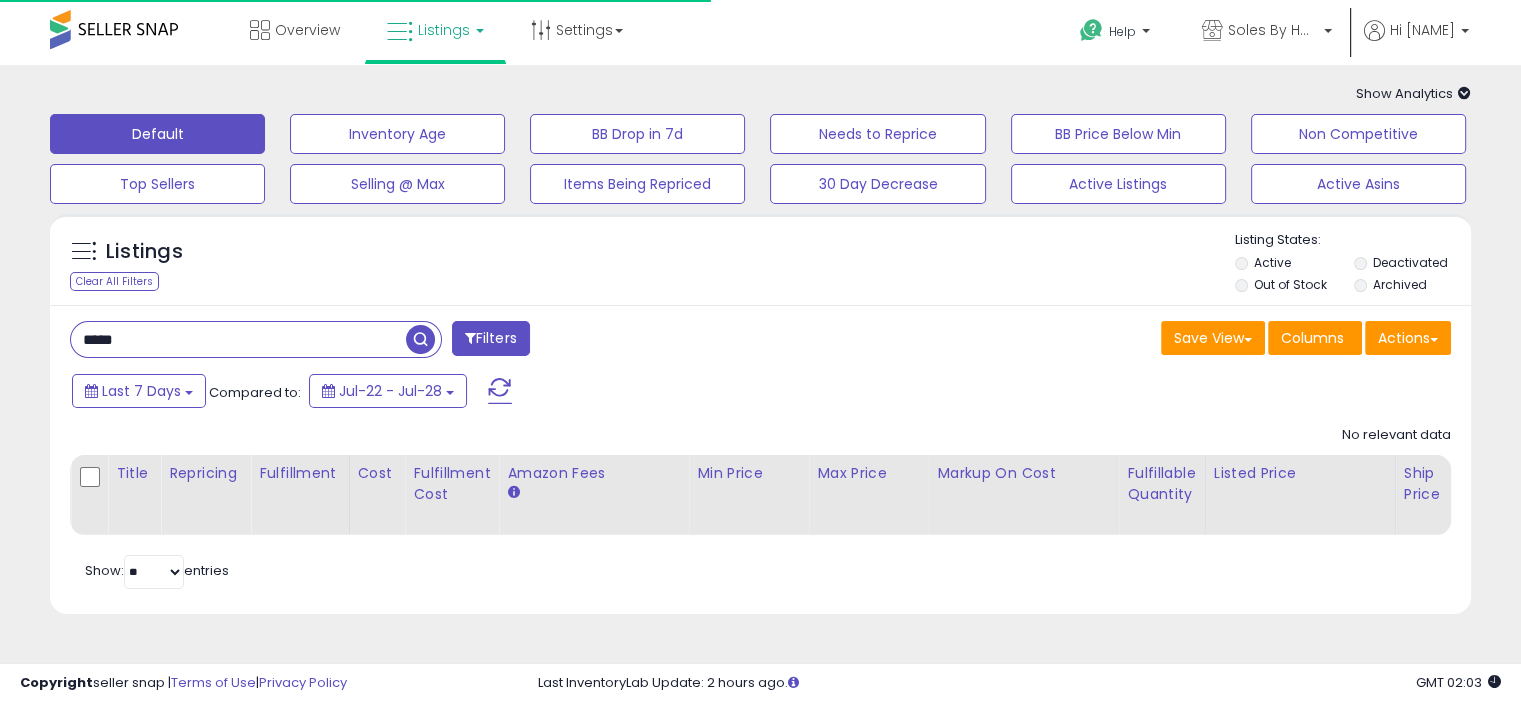 click on "*****" at bounding box center (238, 339) 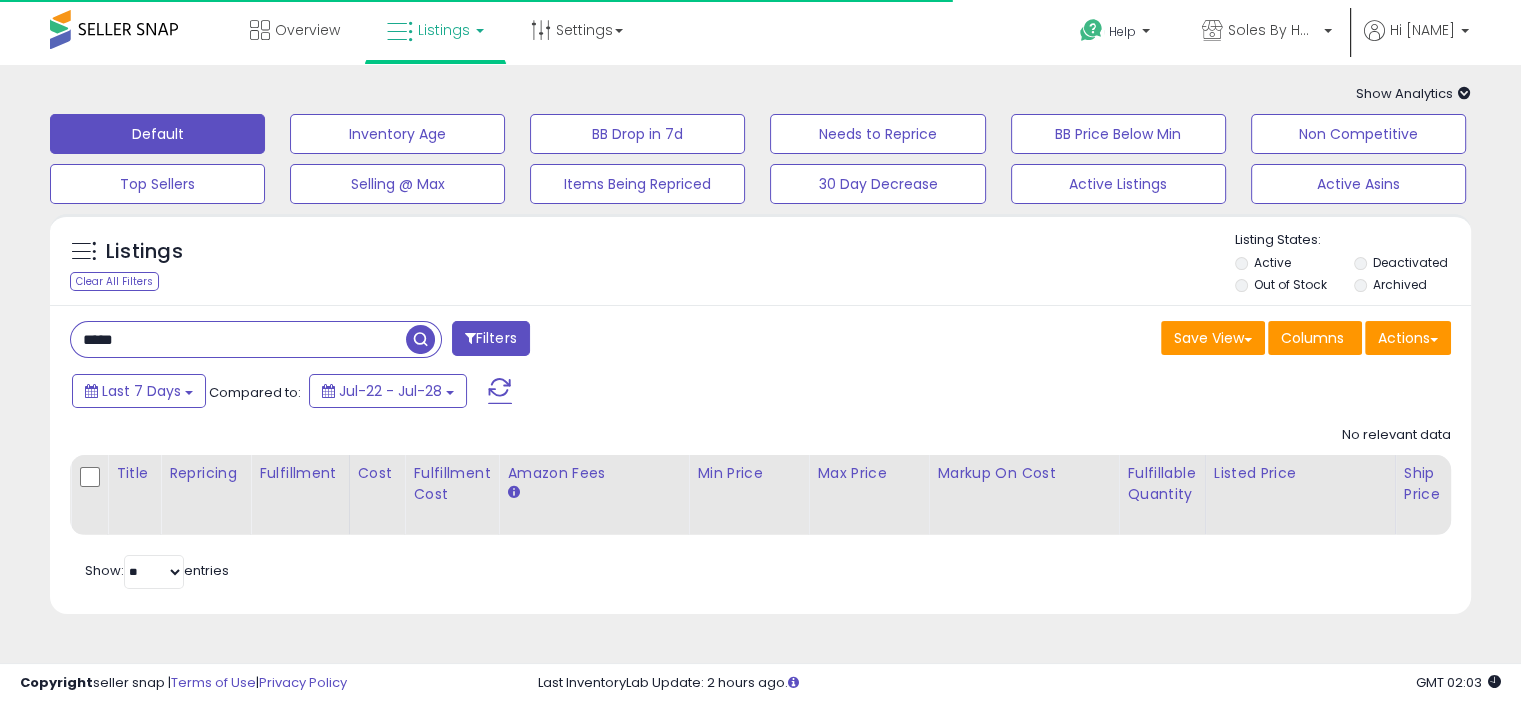 click on "*****" at bounding box center (238, 339) 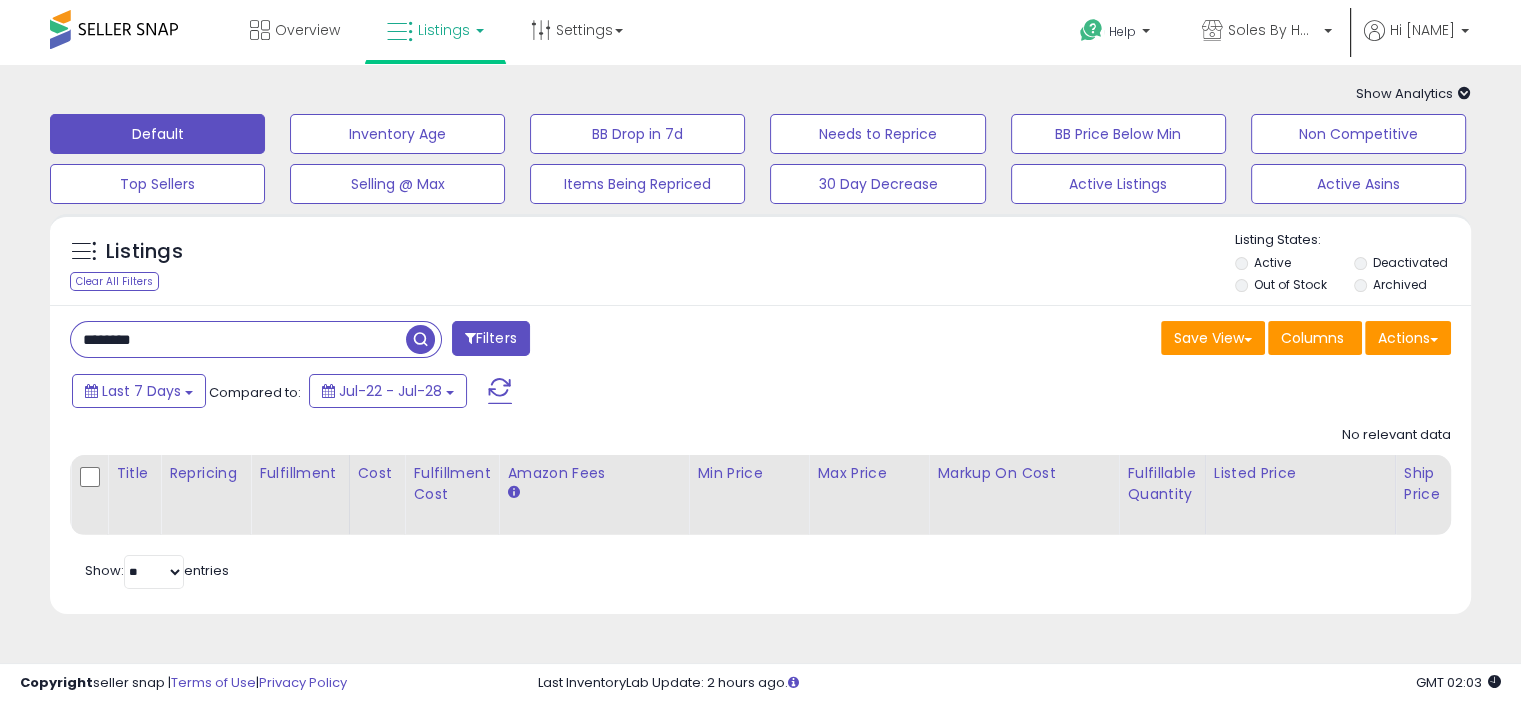 type on "********" 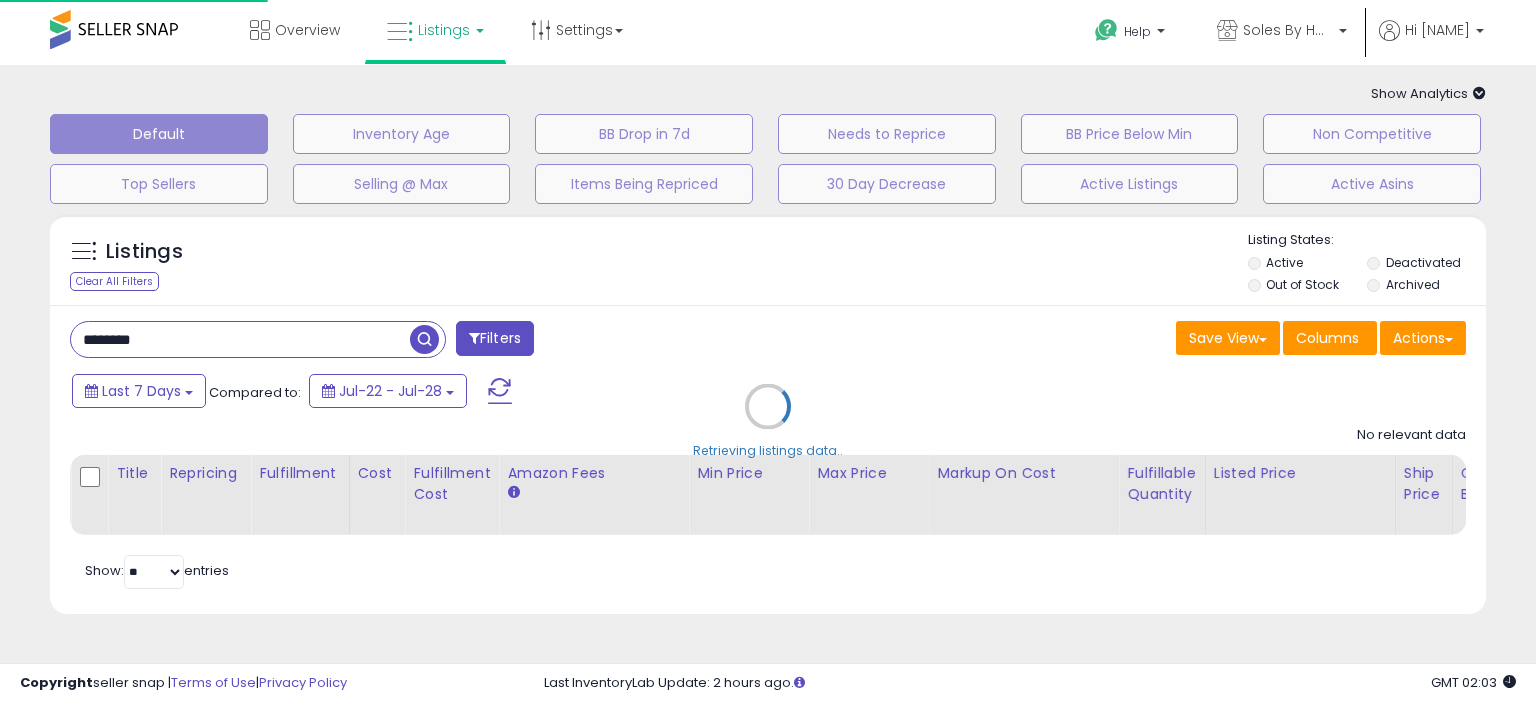 select on "*" 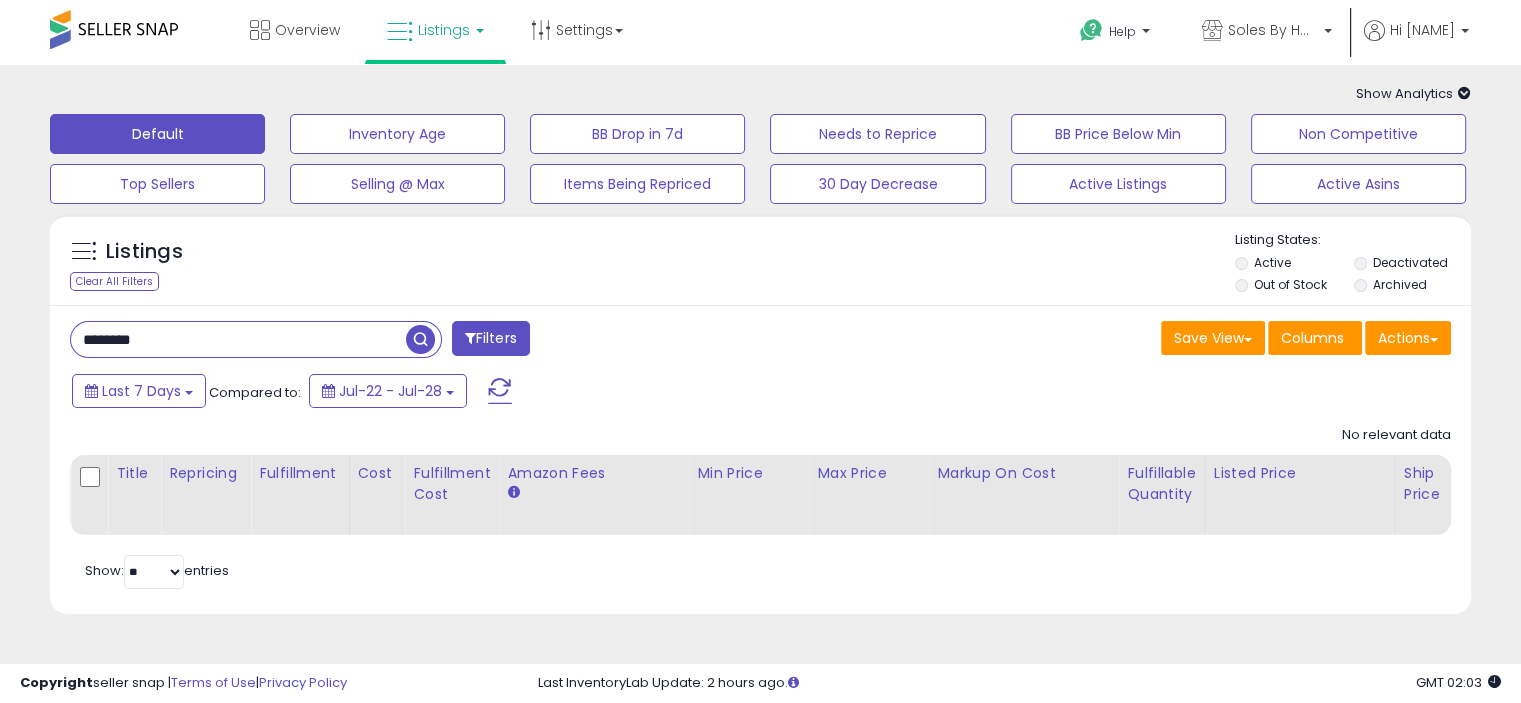 click on "Filters" at bounding box center [491, 338] 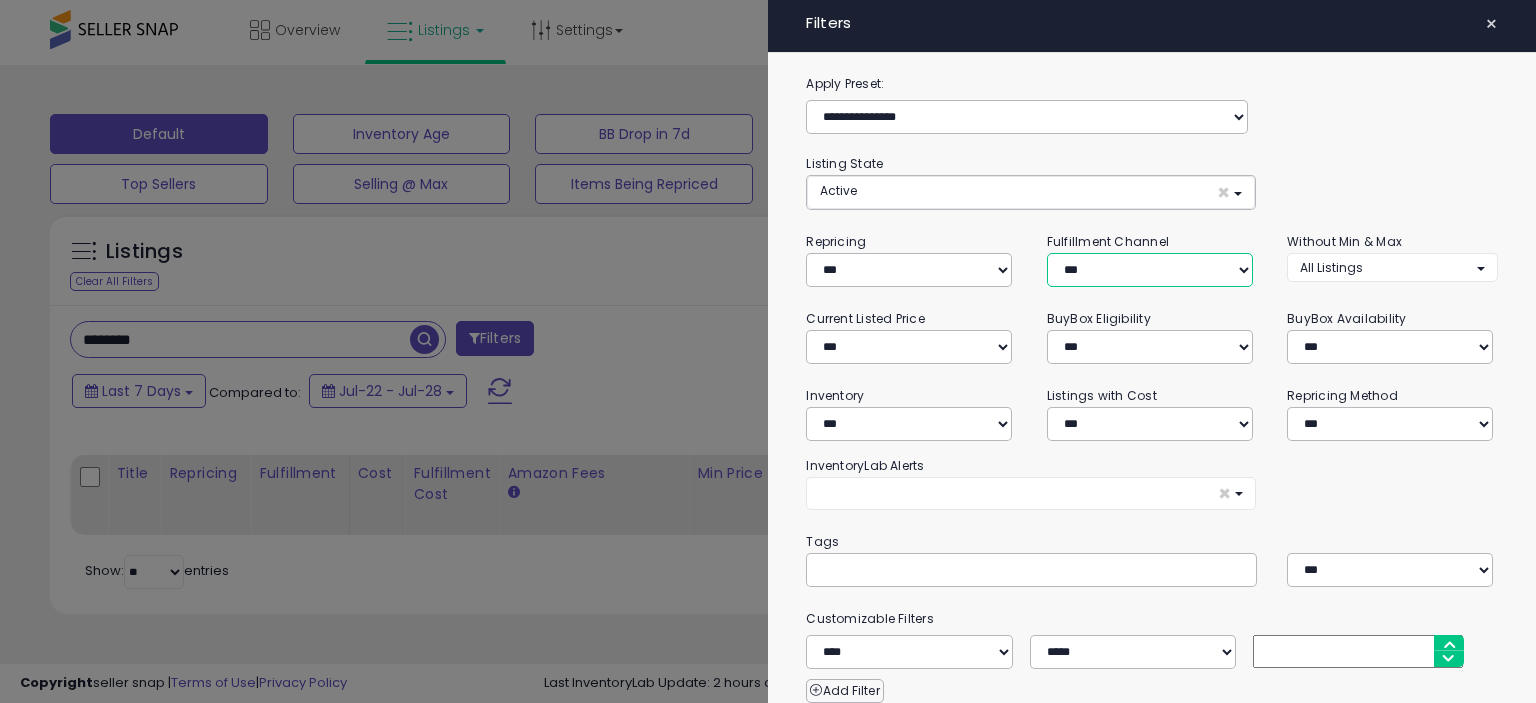 click on "***
***
***
***" at bounding box center (1150, 270) 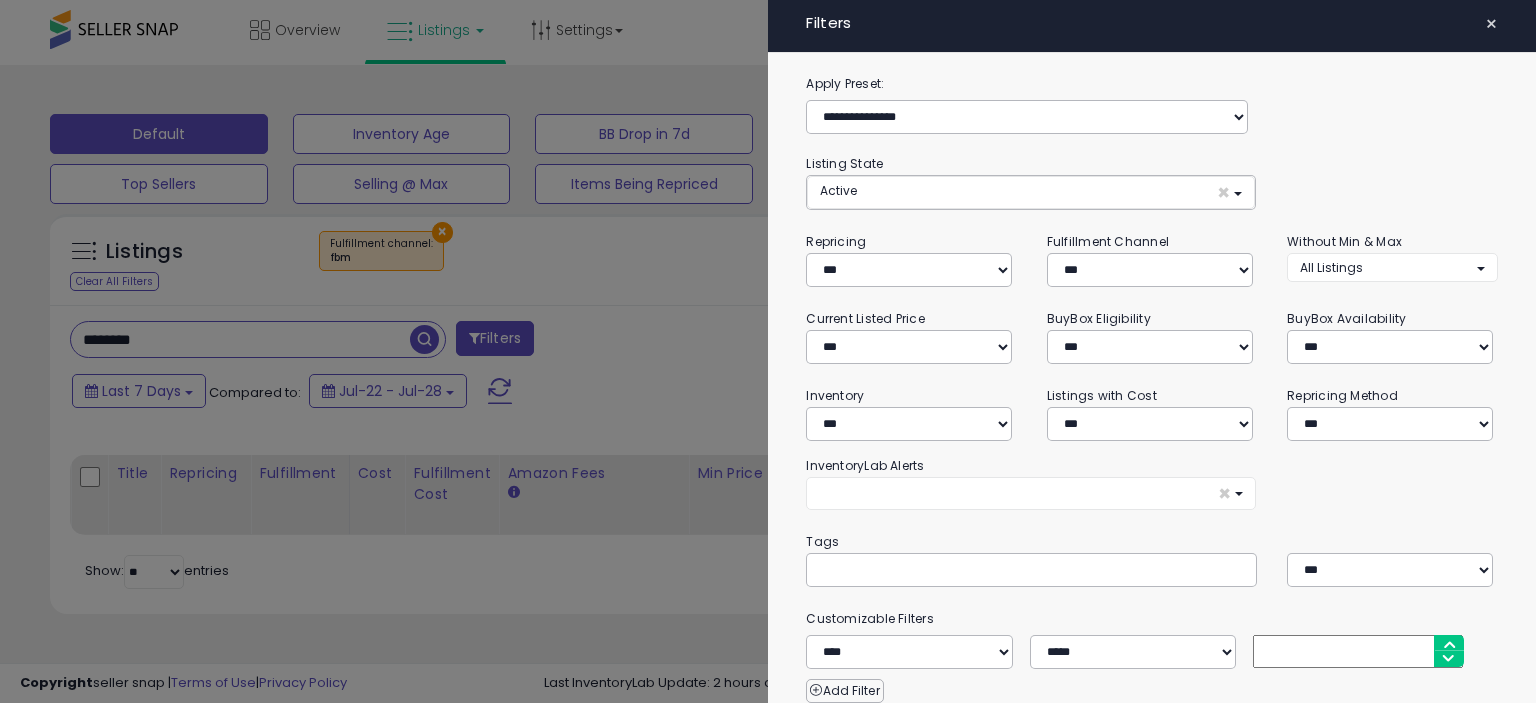 click at bounding box center (768, 351) 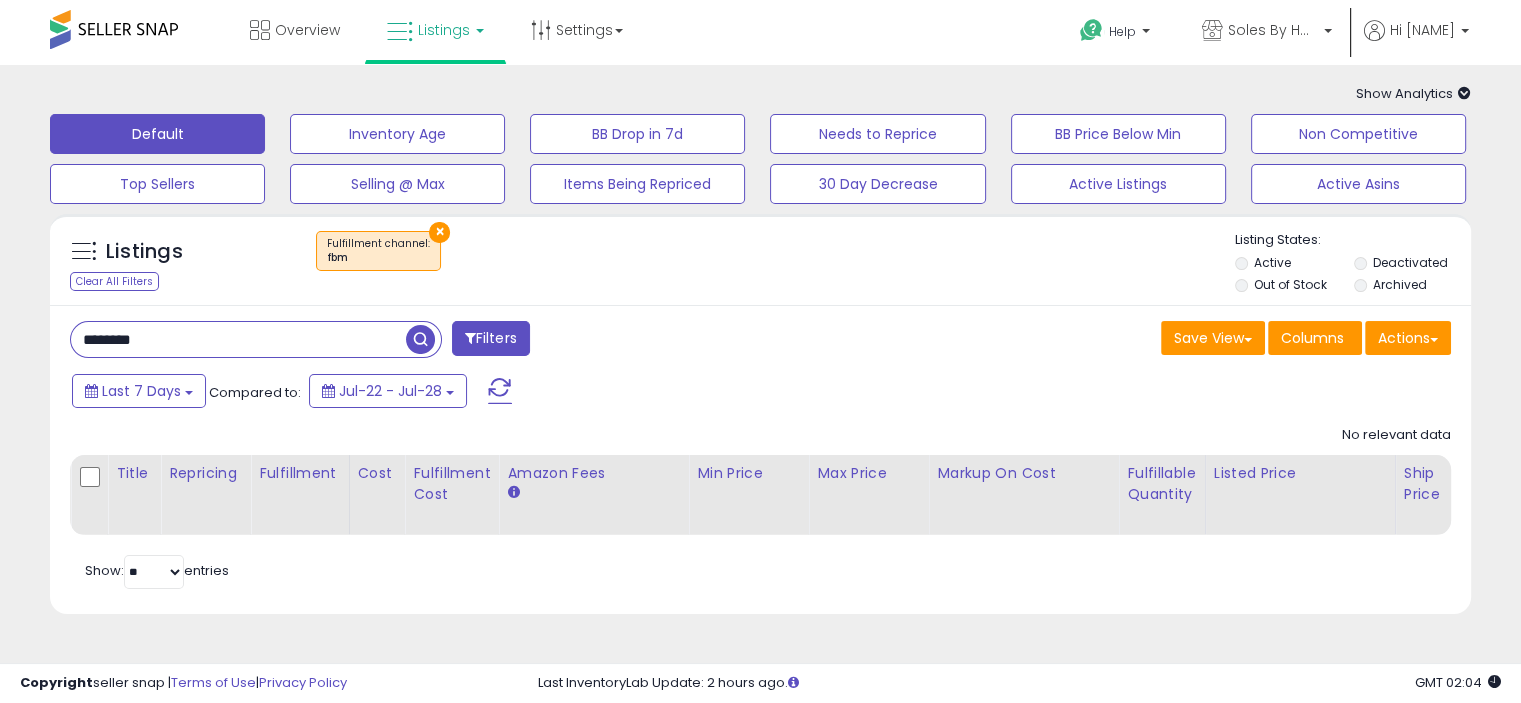 scroll, scrollTop: 192, scrollLeft: 0, axis: vertical 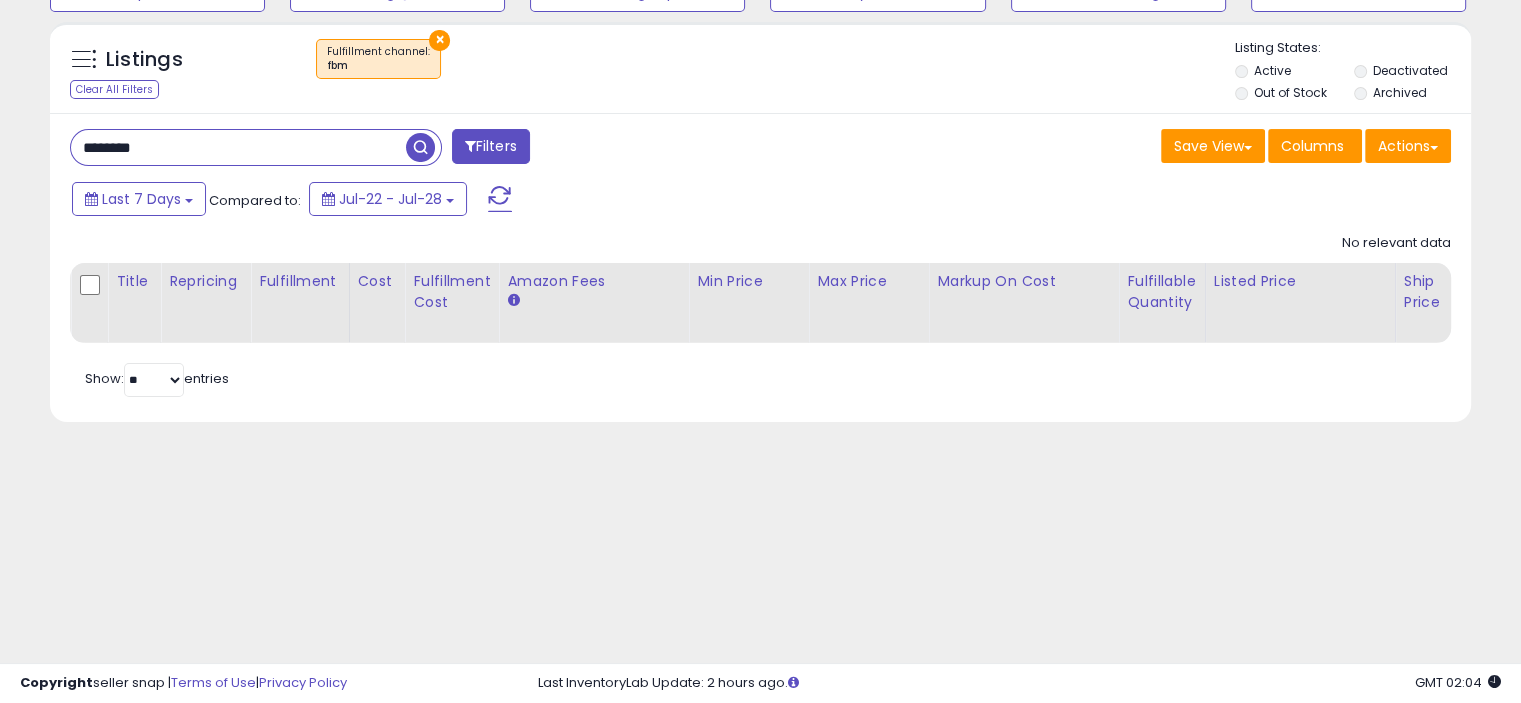 click on "********" at bounding box center (238, 147) 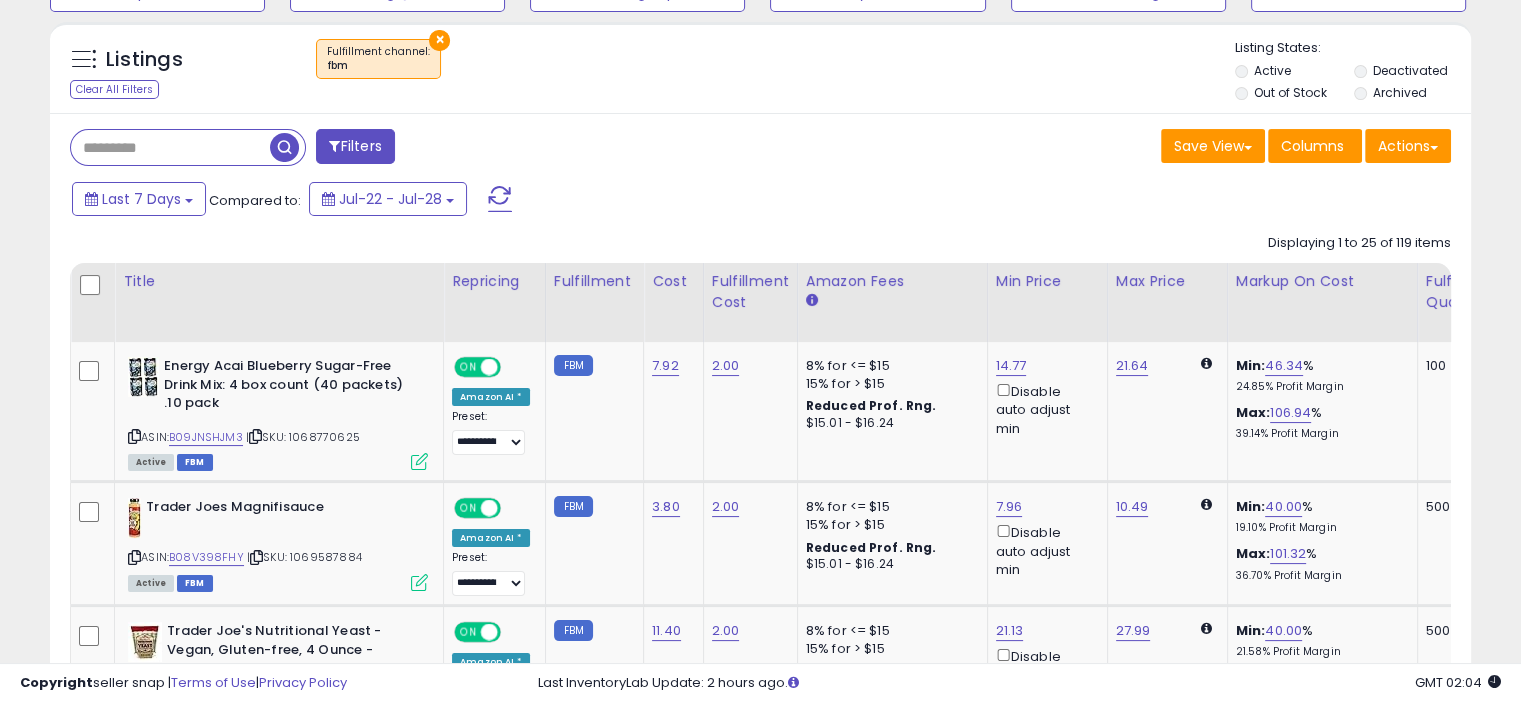 click on "Out of Stock" at bounding box center (1293, 95) 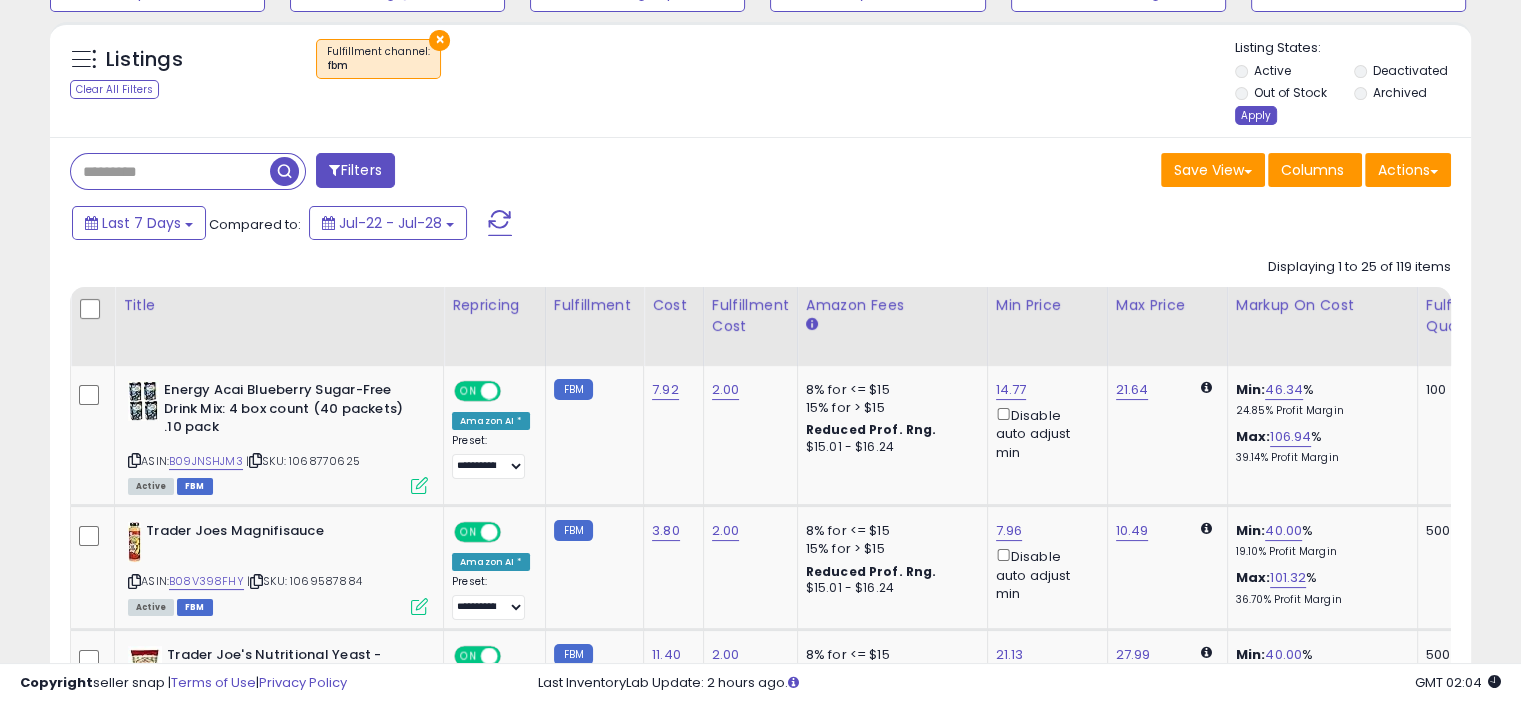 click on "Apply" at bounding box center (1256, 115) 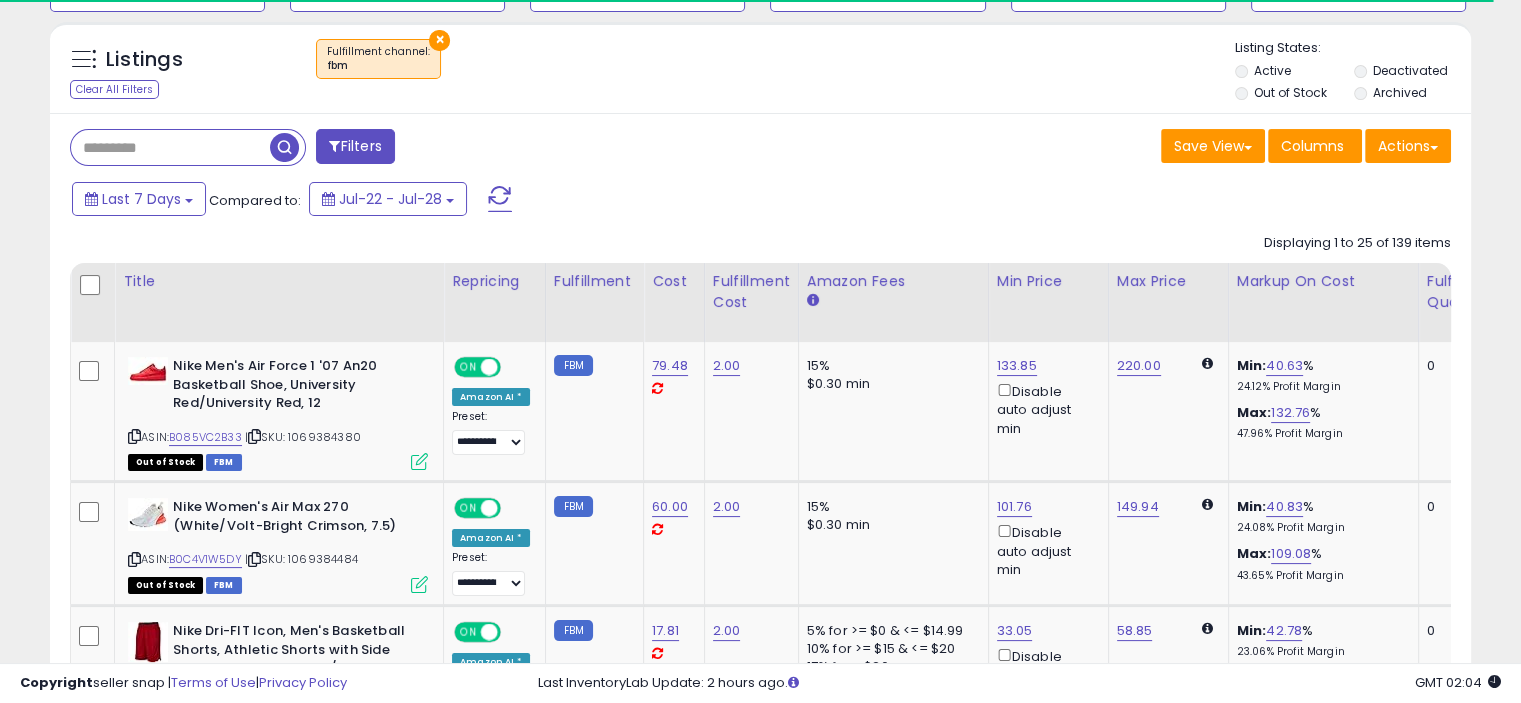 click at bounding box center [170, 147] 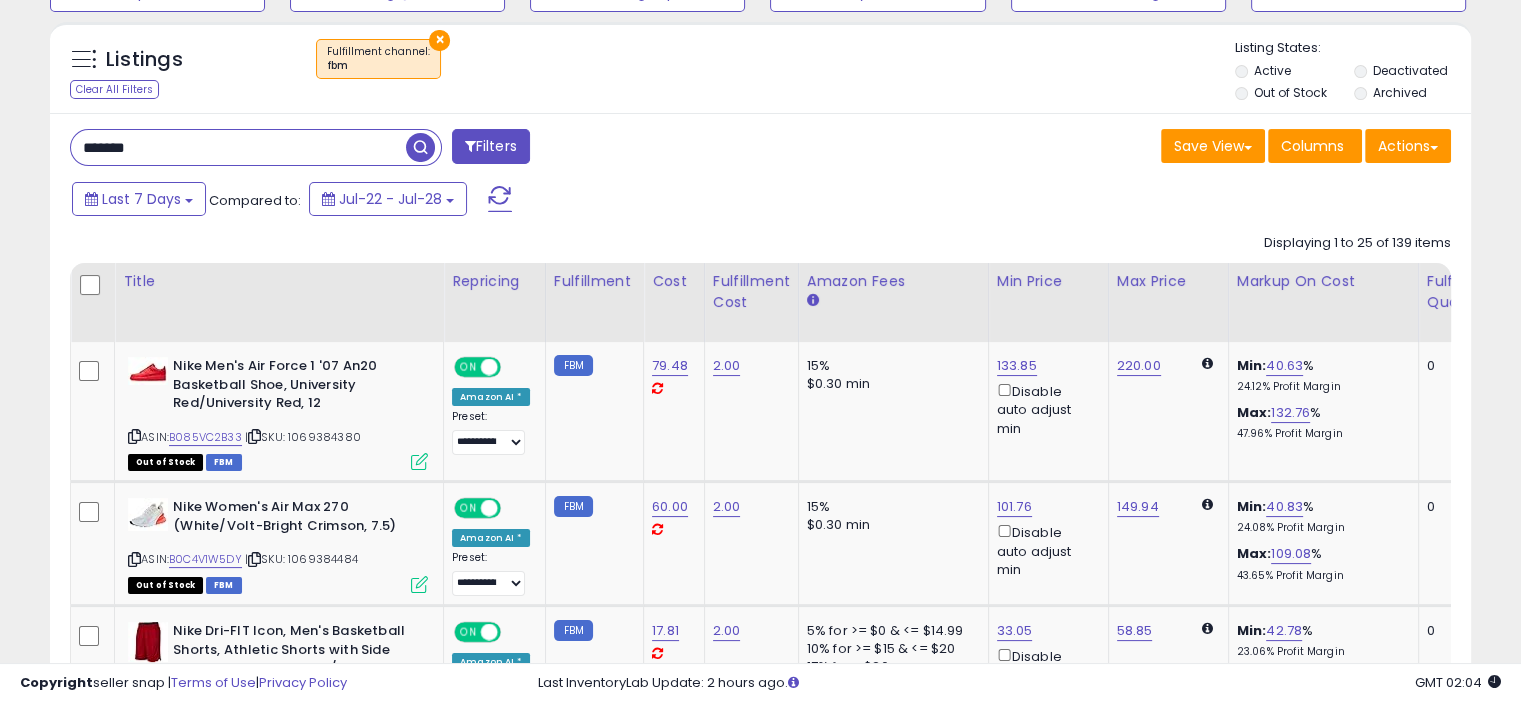 type on "*******" 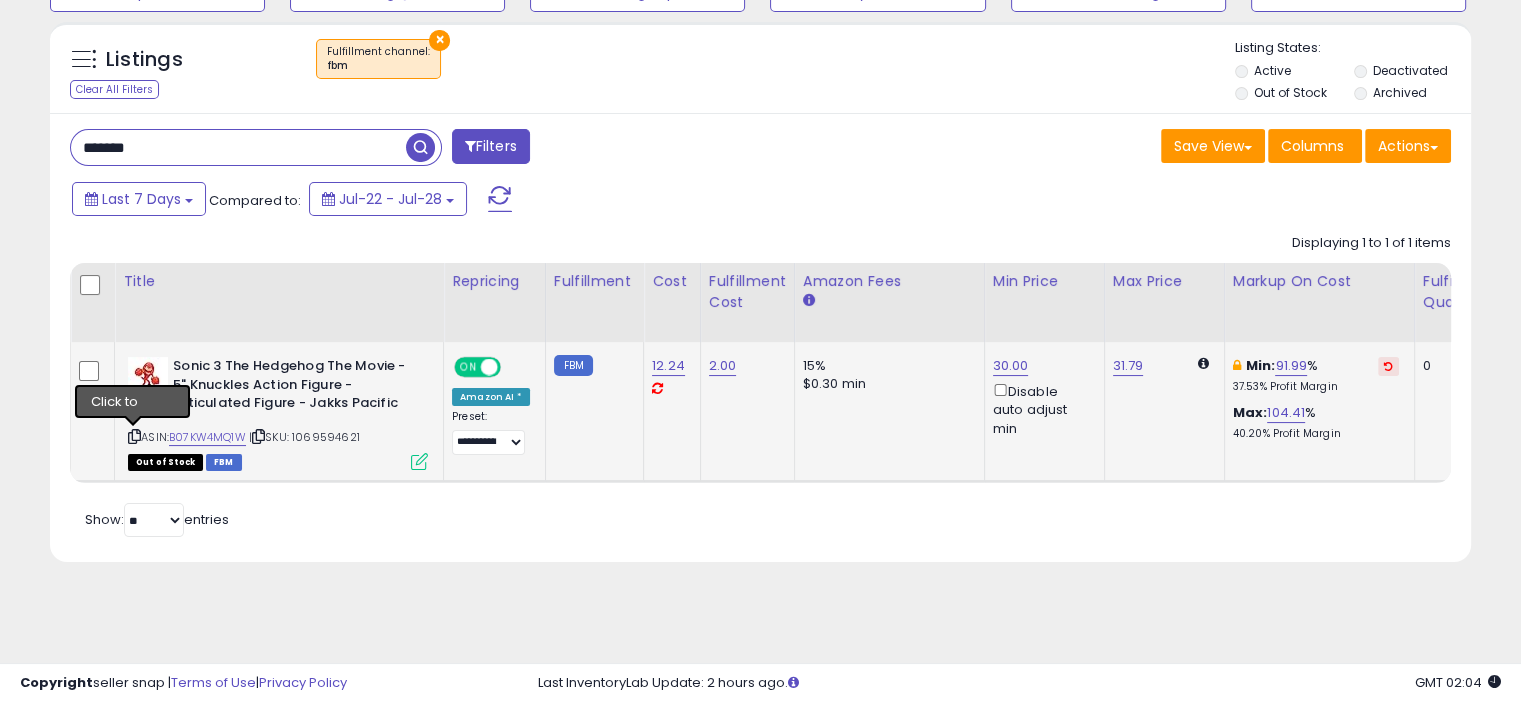 click at bounding box center (134, 436) 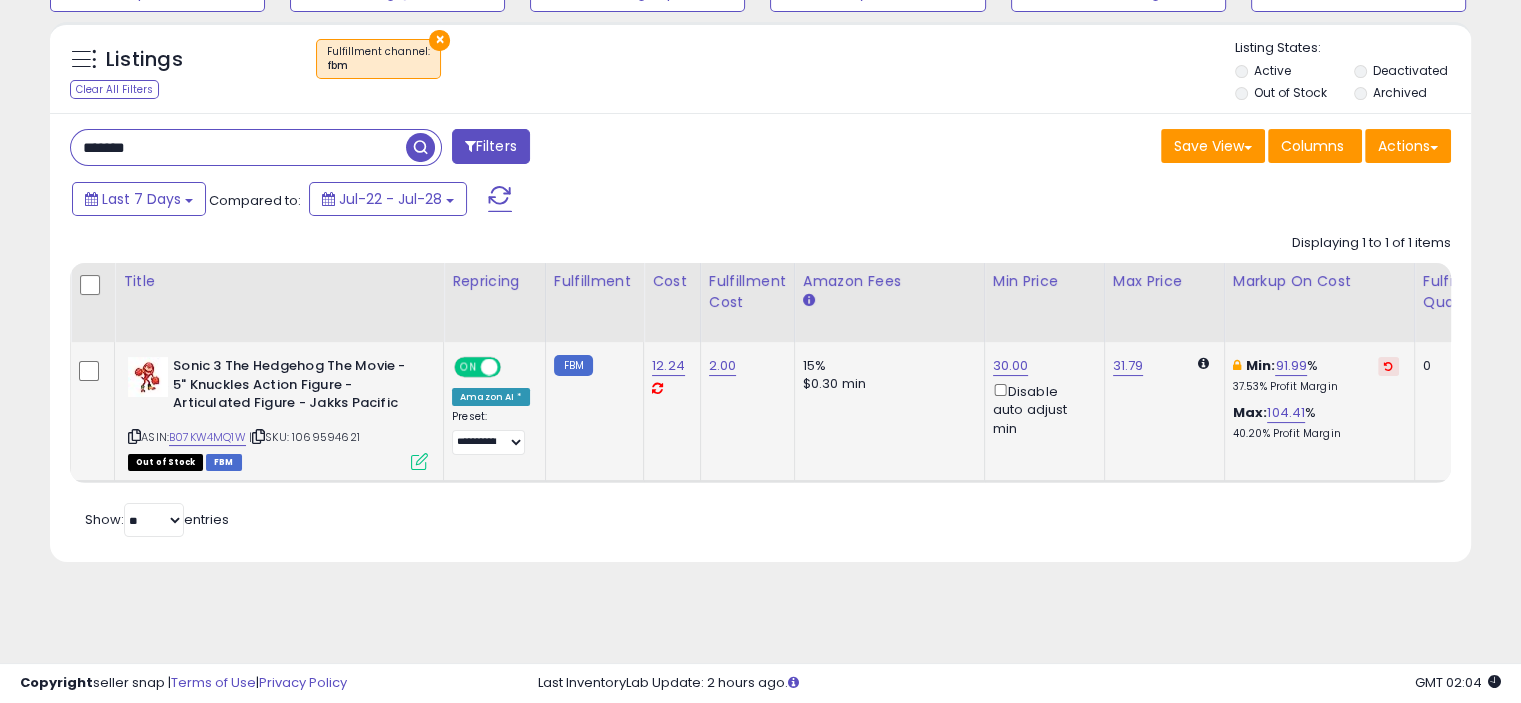 click on "Sonic 3 The Hedgehog The Movie - 5" Knuckles Action Figure - Articulated Figure - Jakks Pacific  ASIN:  B07KW4MQ1W    |   SKU: 1069594621 Out of Stock FBM" at bounding box center (275, 412) 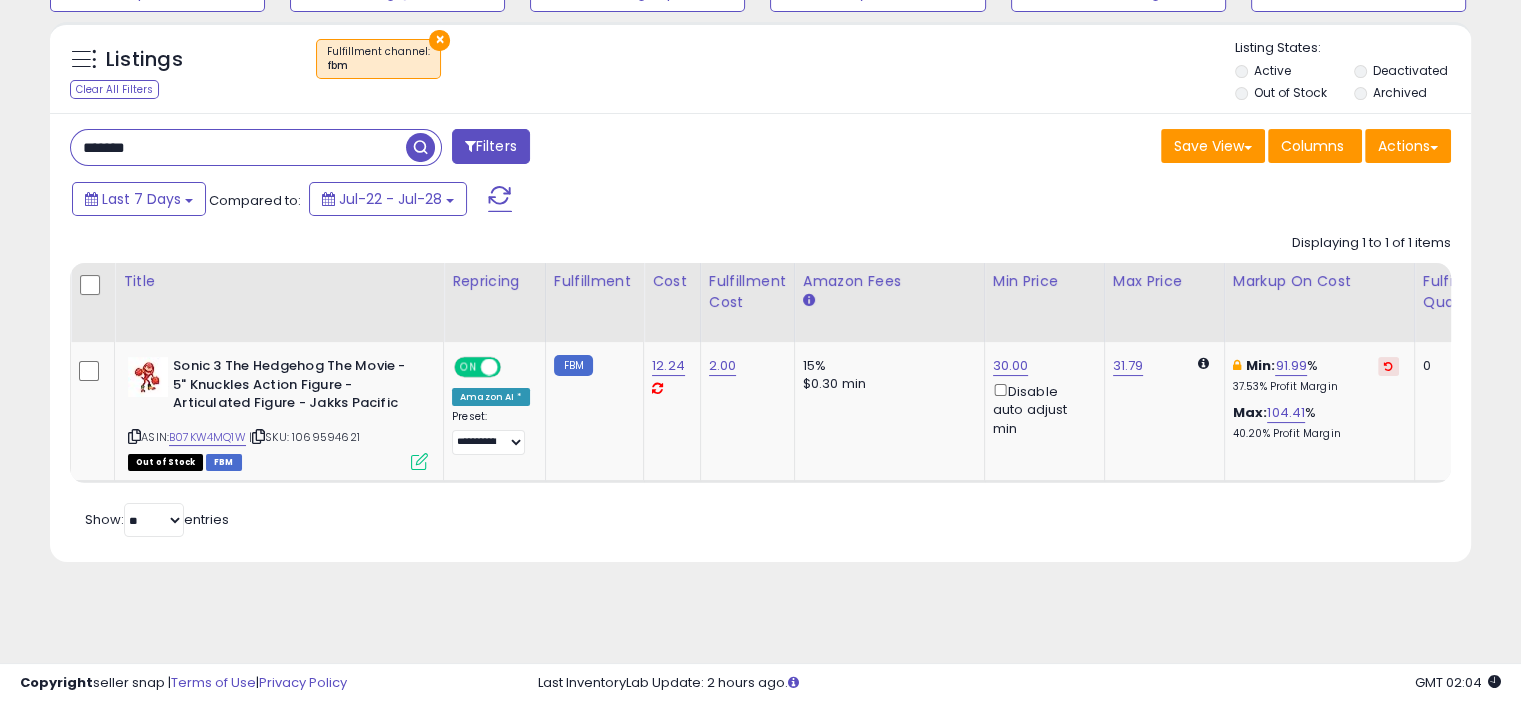 click on "*******" at bounding box center (238, 147) 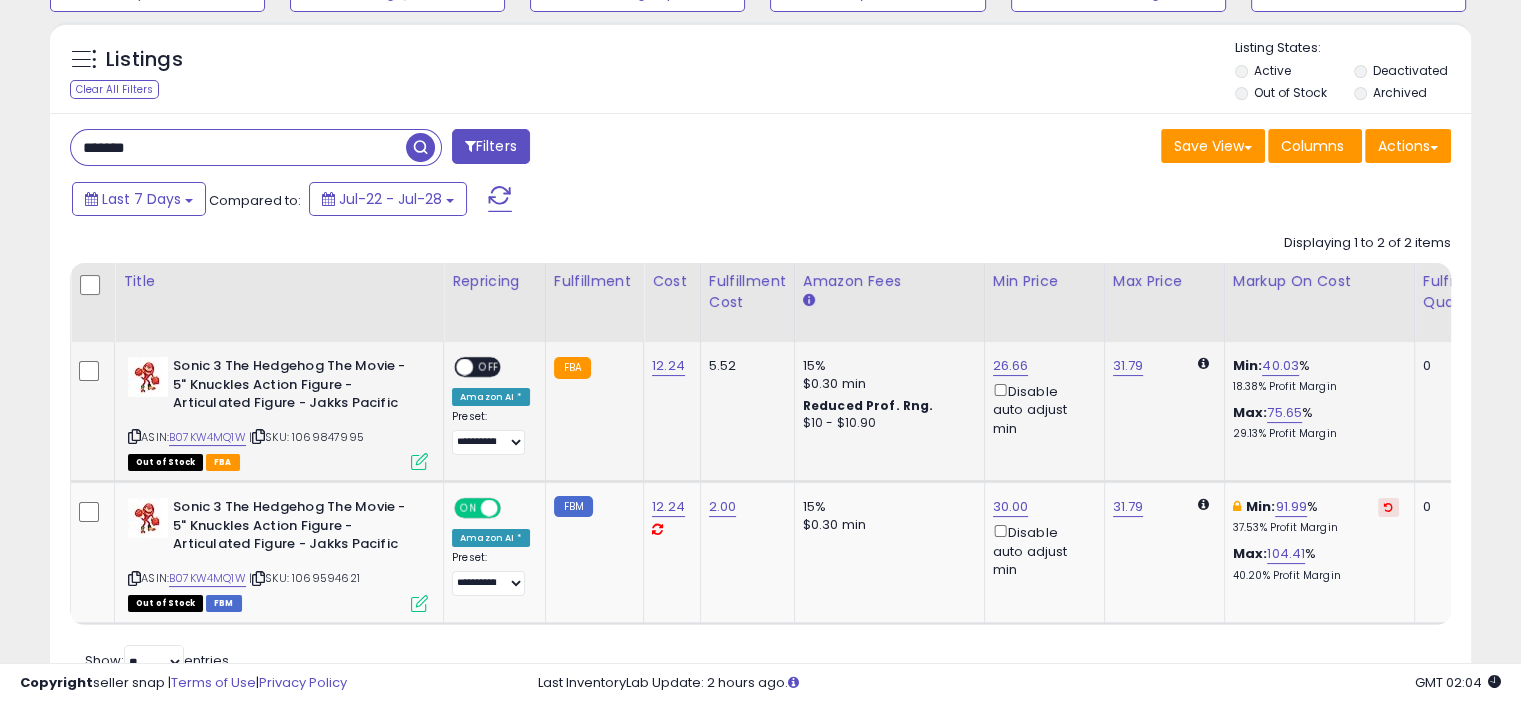 click at bounding box center [464, 367] 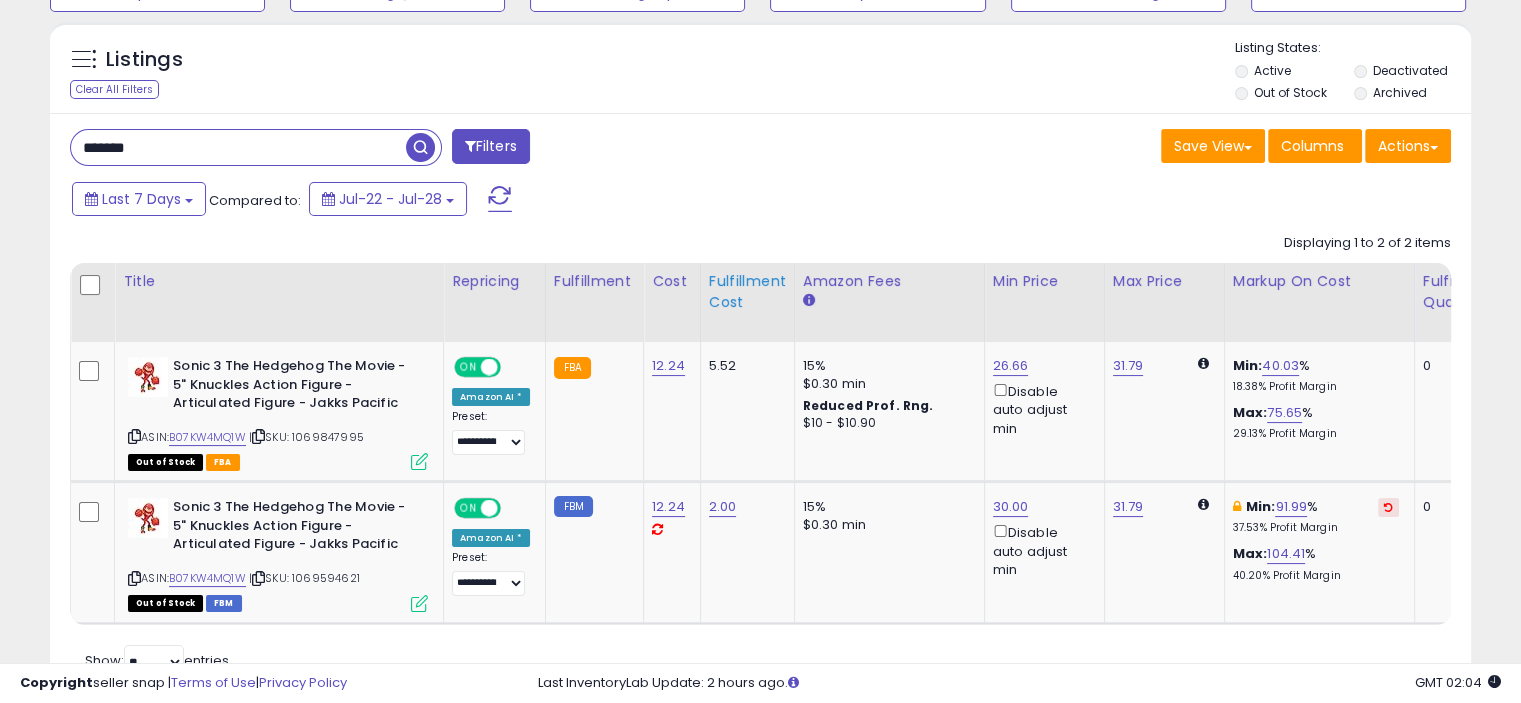 scroll, scrollTop: 0, scrollLeft: 40, axis: horizontal 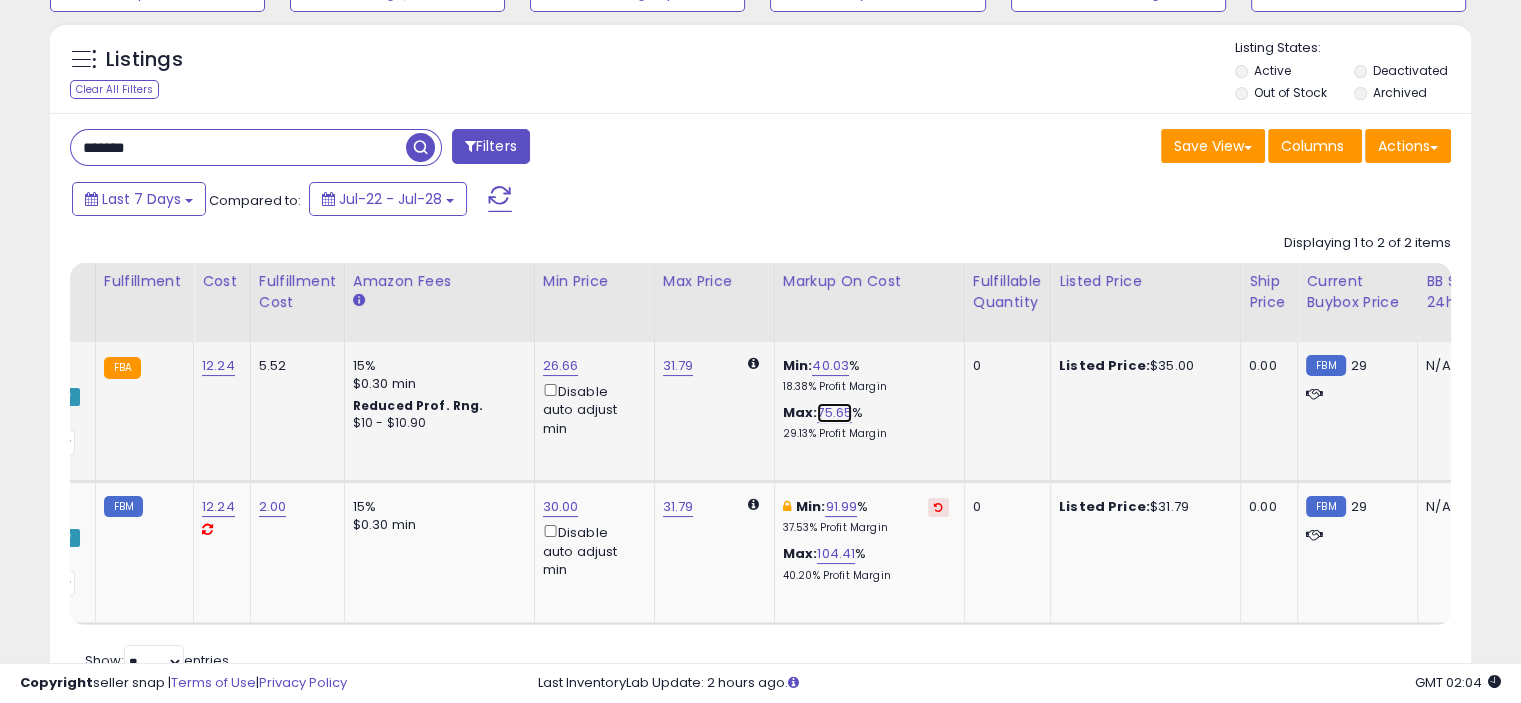 click on "75.65" at bounding box center (834, 413) 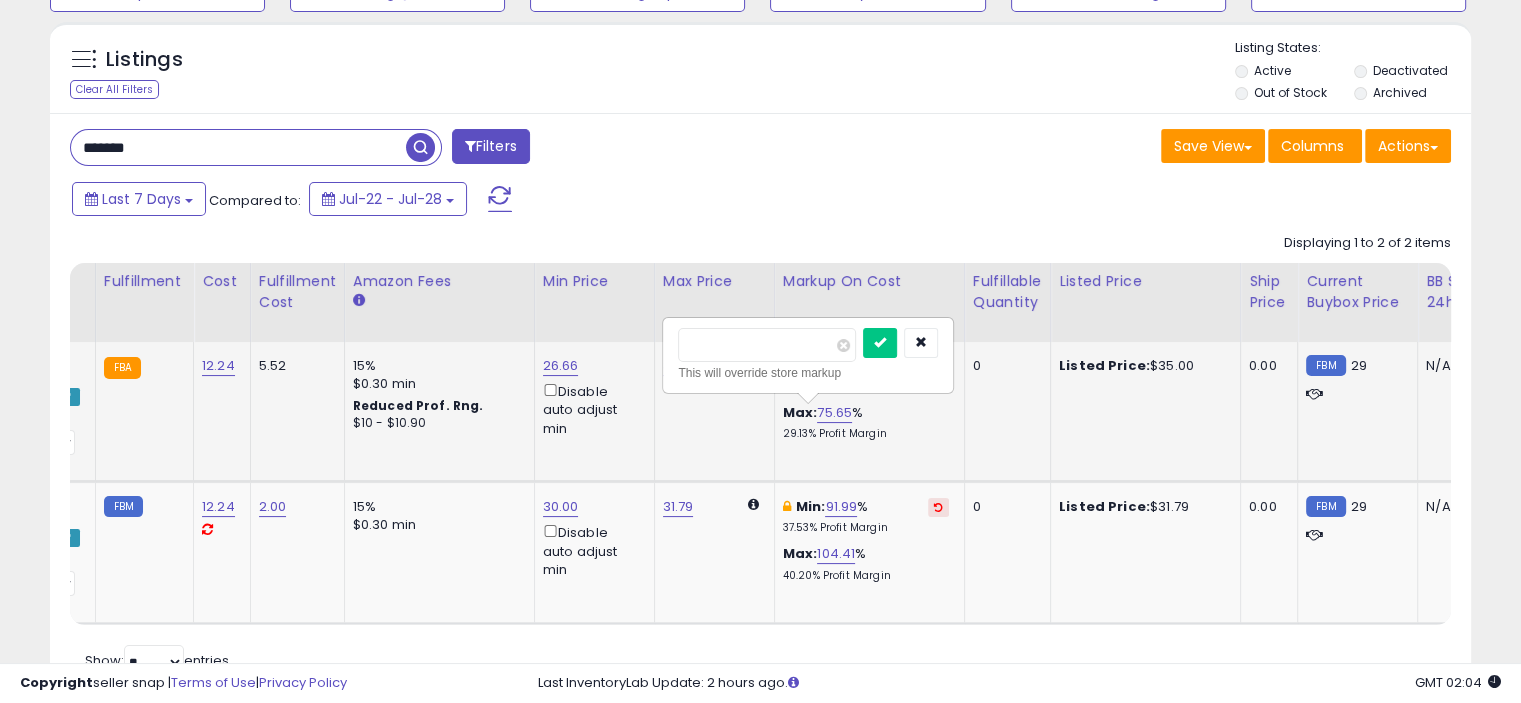 type on "*" 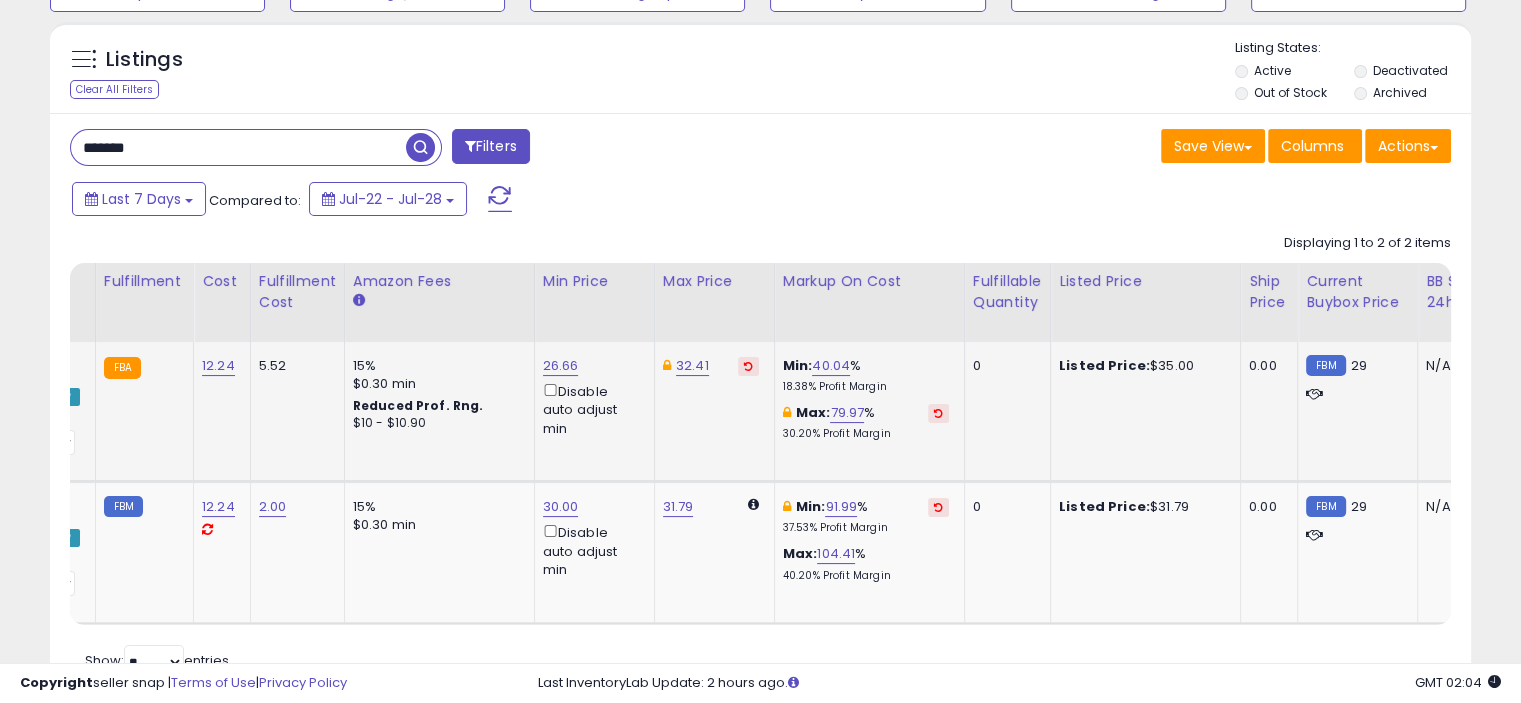 scroll, scrollTop: 0, scrollLeft: 555, axis: horizontal 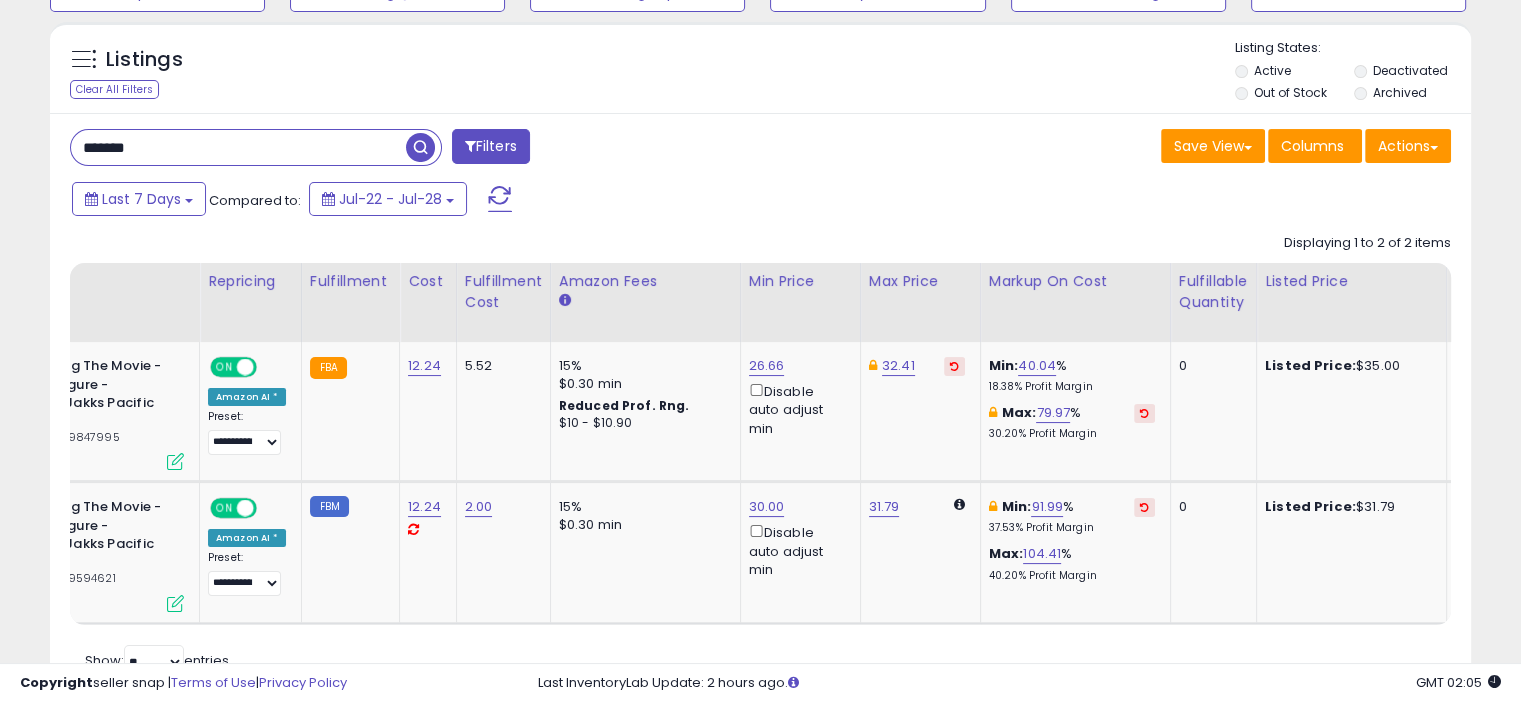 click on "*******" at bounding box center [238, 147] 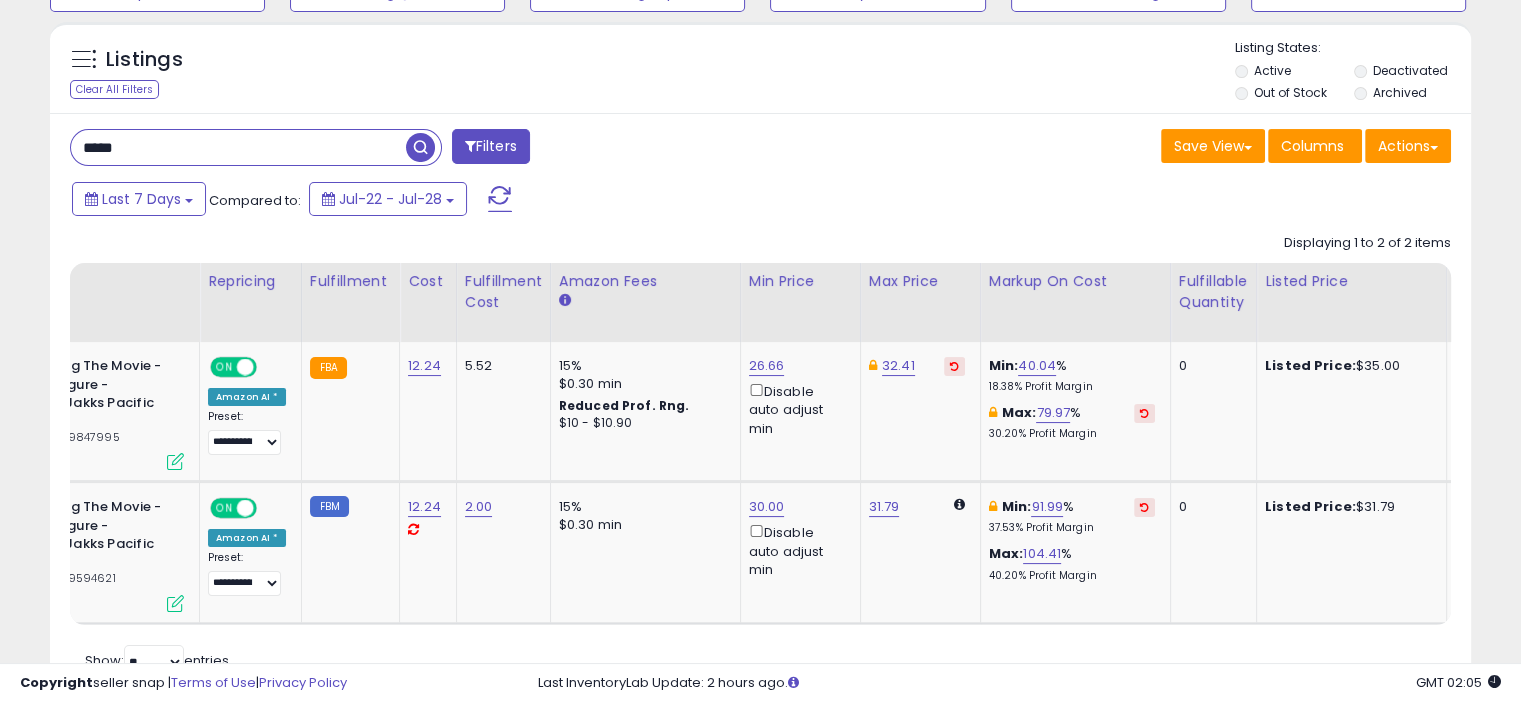 type on "*****" 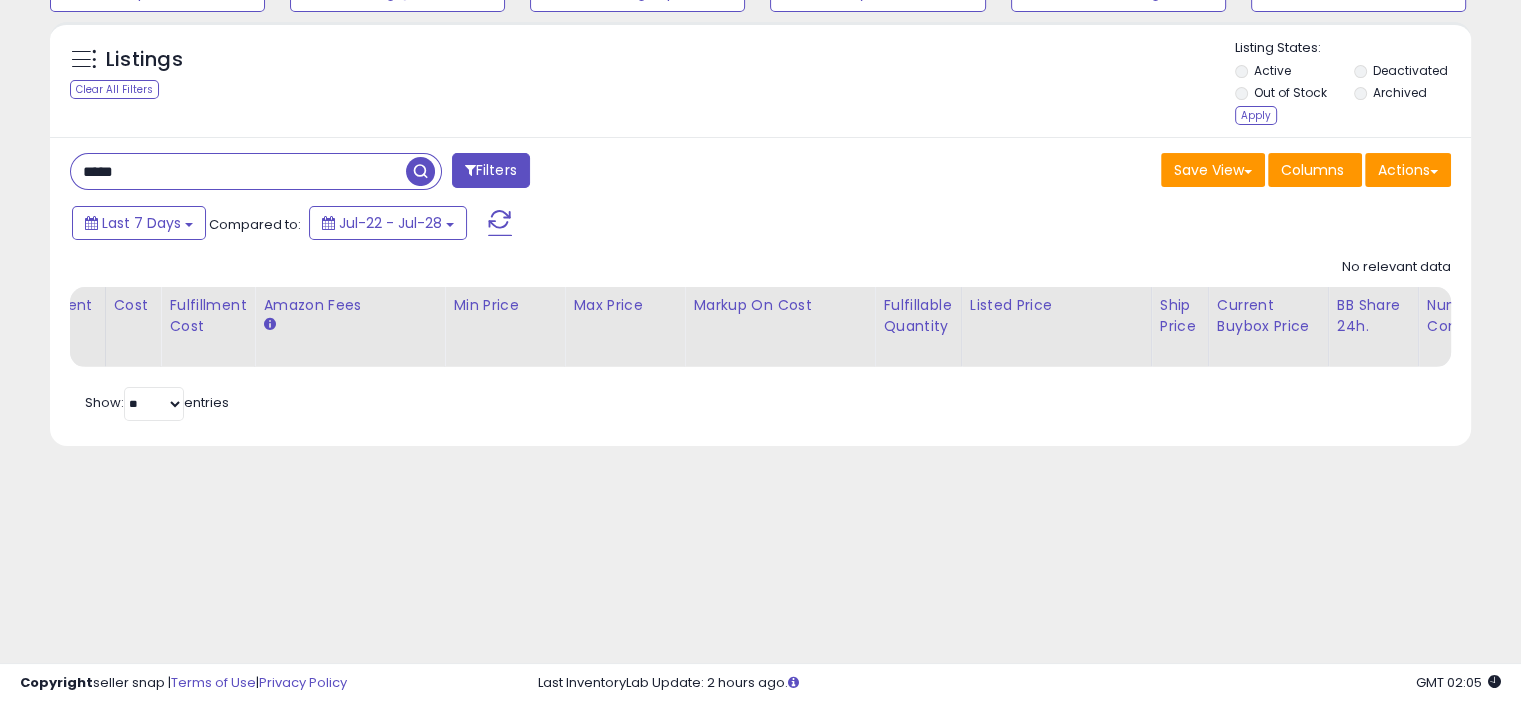 click on "Out of Stock" at bounding box center [1293, 95] 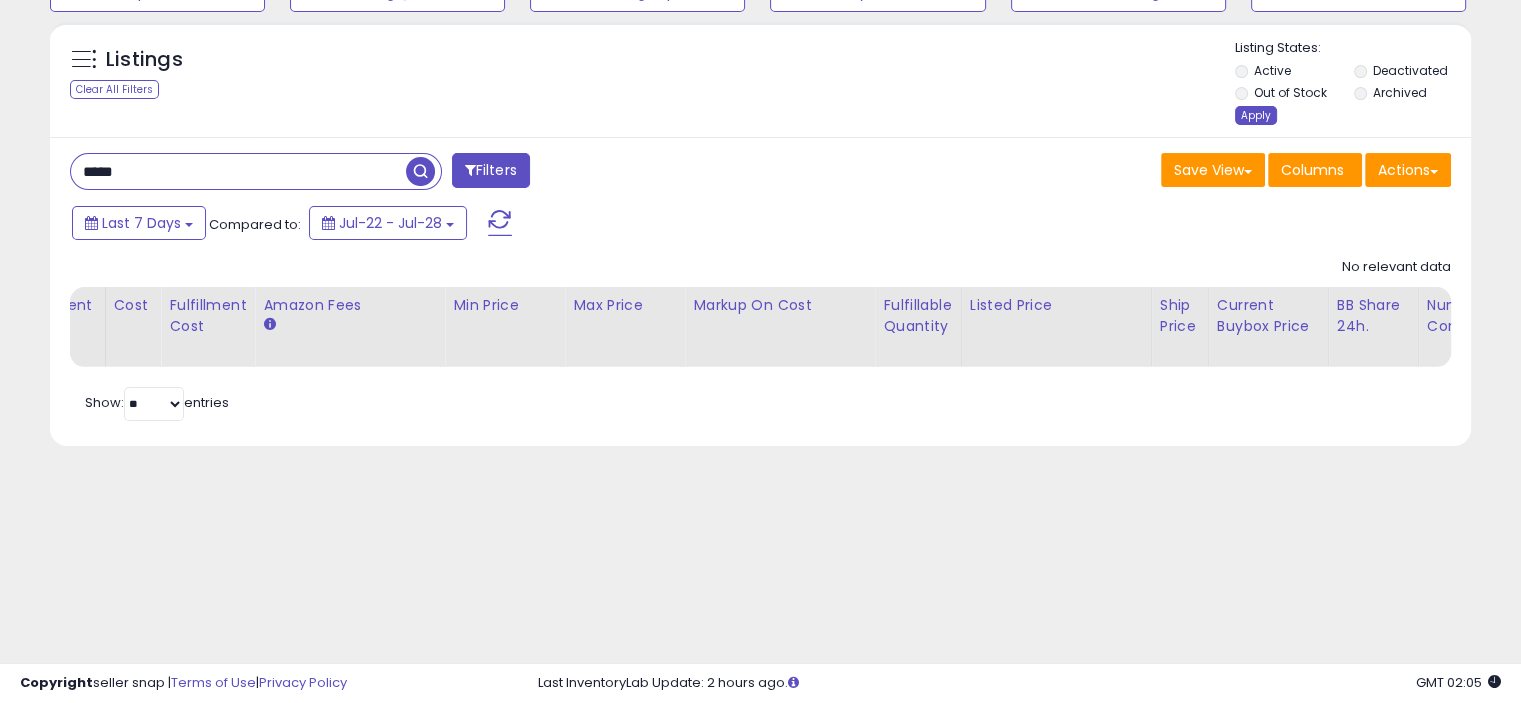 click on "Apply" at bounding box center [1256, 115] 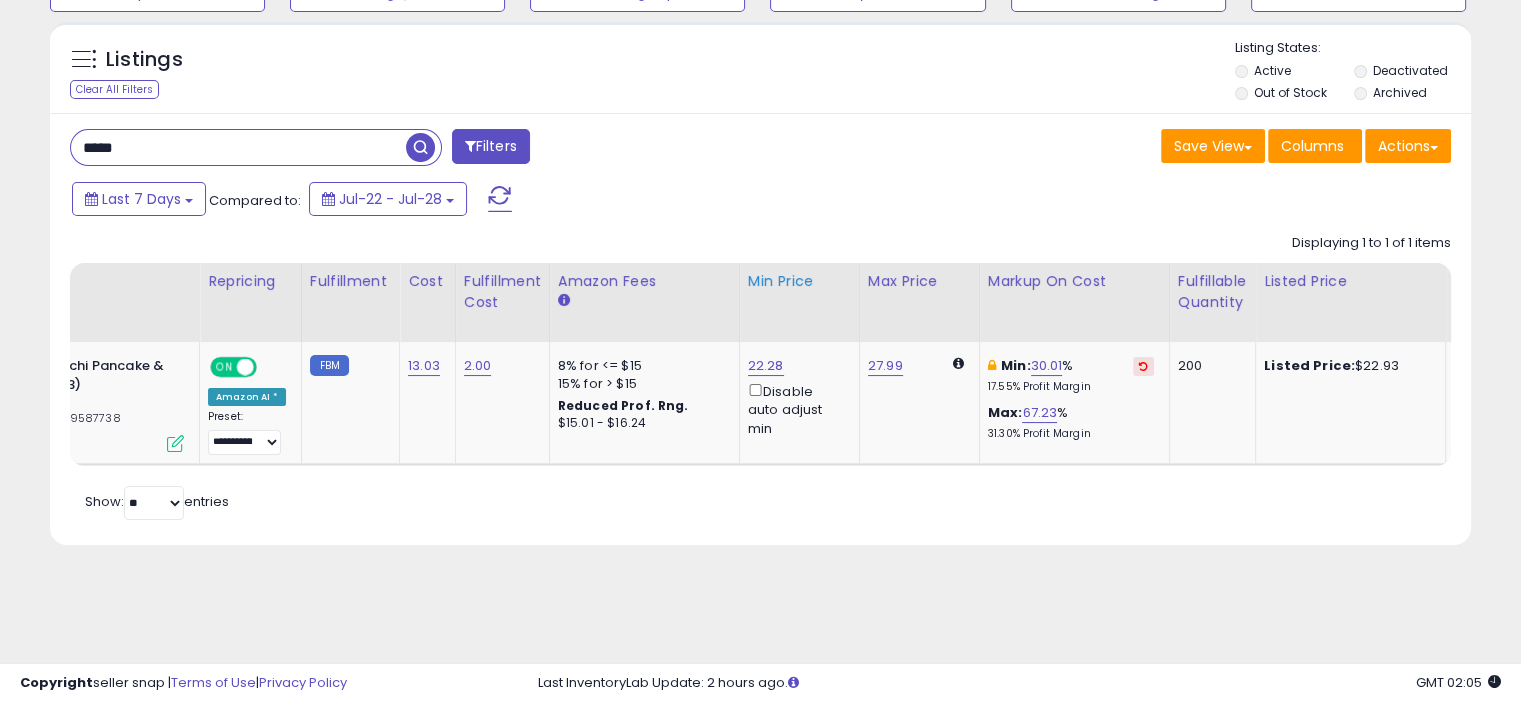 scroll, scrollTop: 0, scrollLeft: 0, axis: both 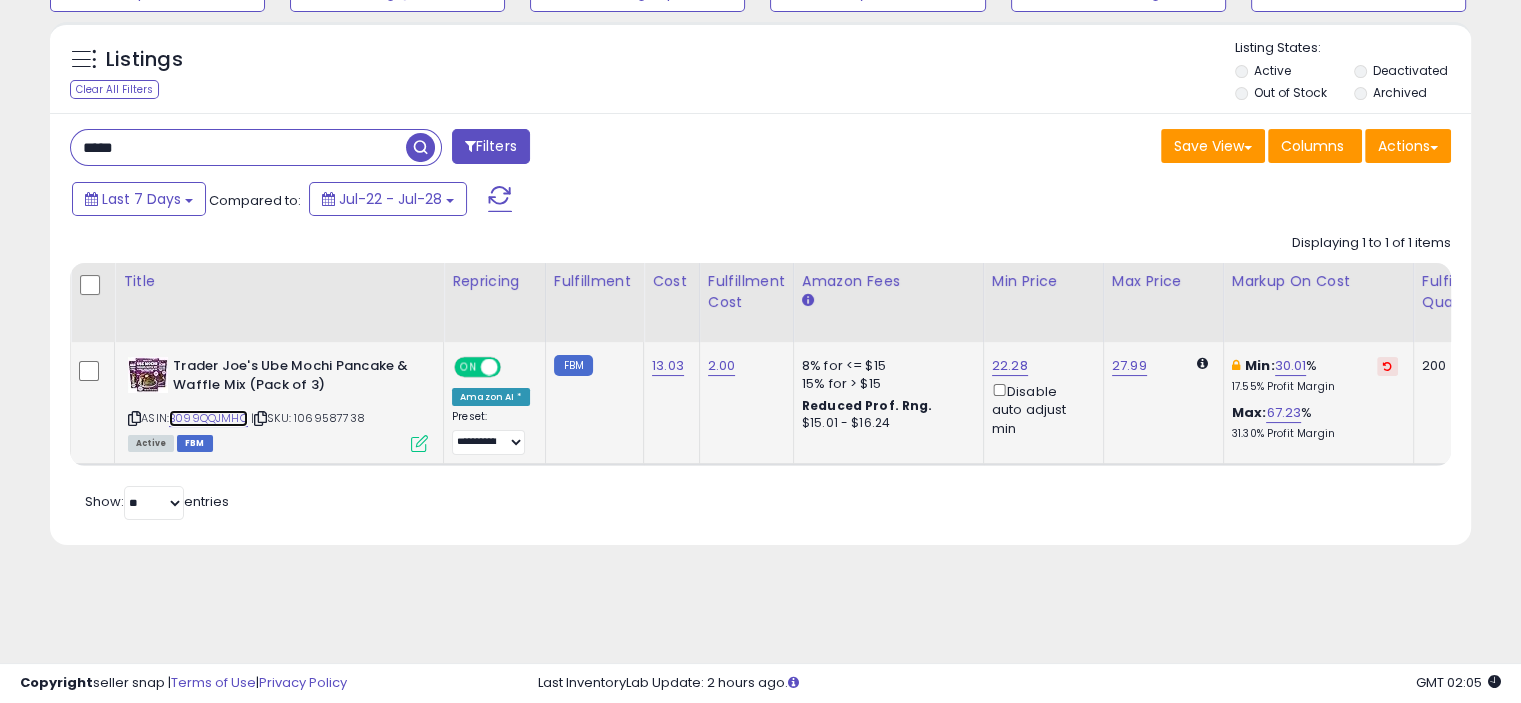 click on "B099QQJMHQ" at bounding box center [208, 418] 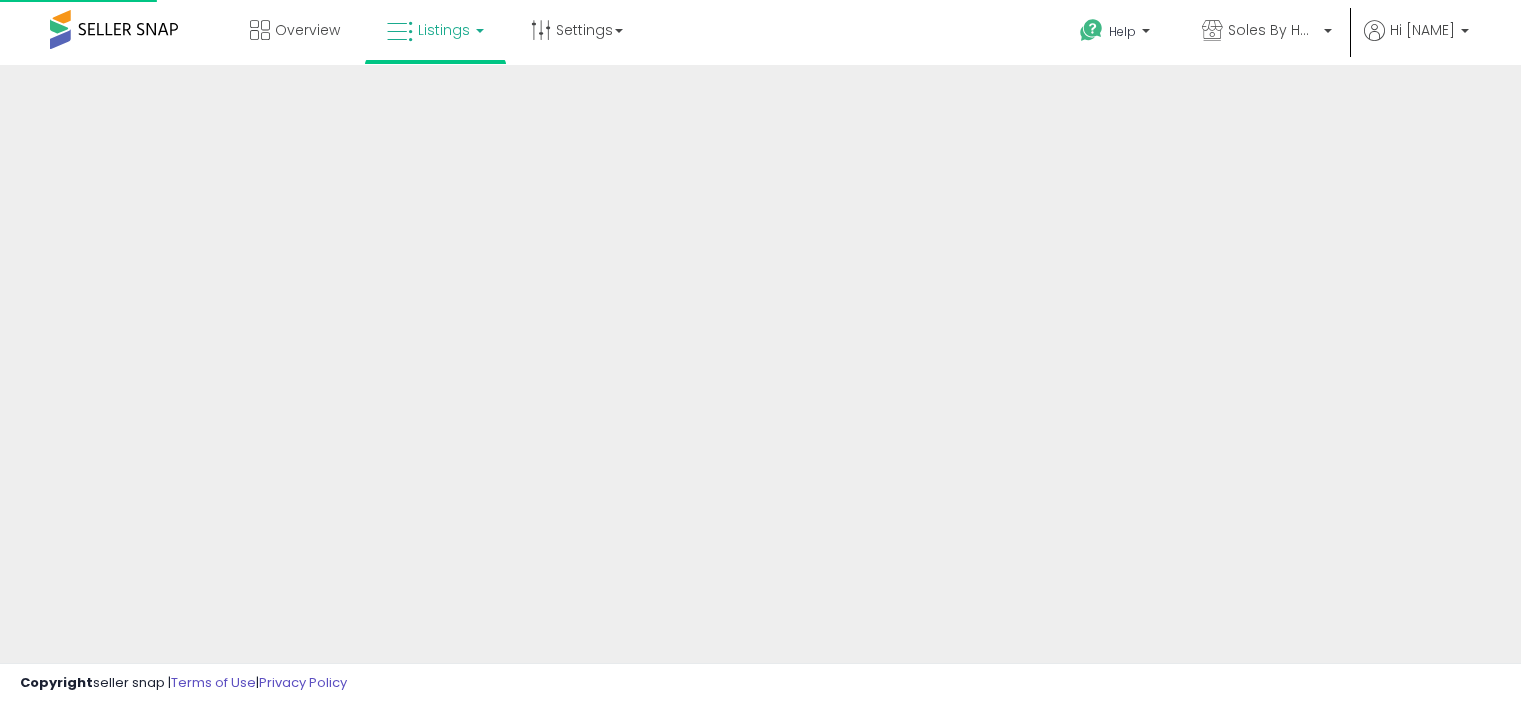 scroll, scrollTop: 0, scrollLeft: 0, axis: both 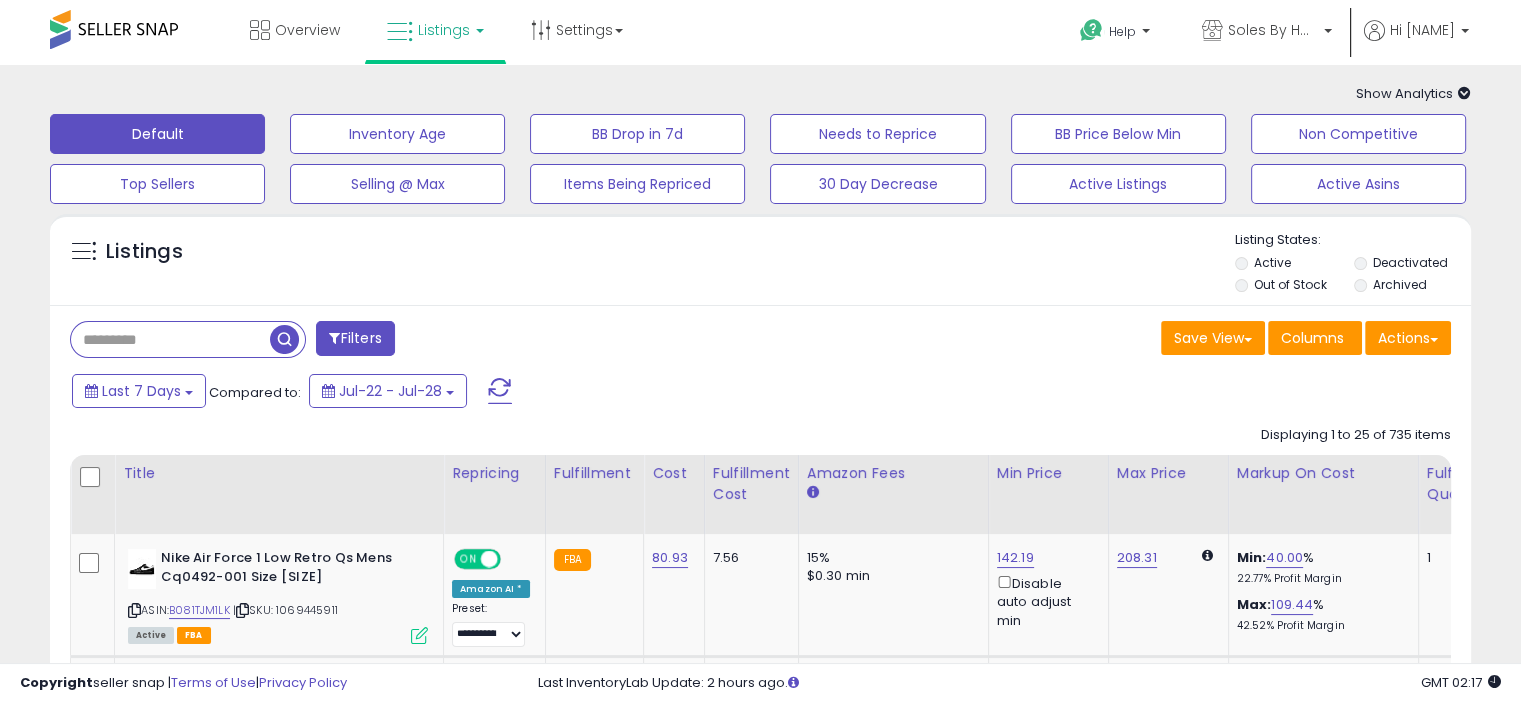 click on "Out of Stock" at bounding box center [1290, 284] 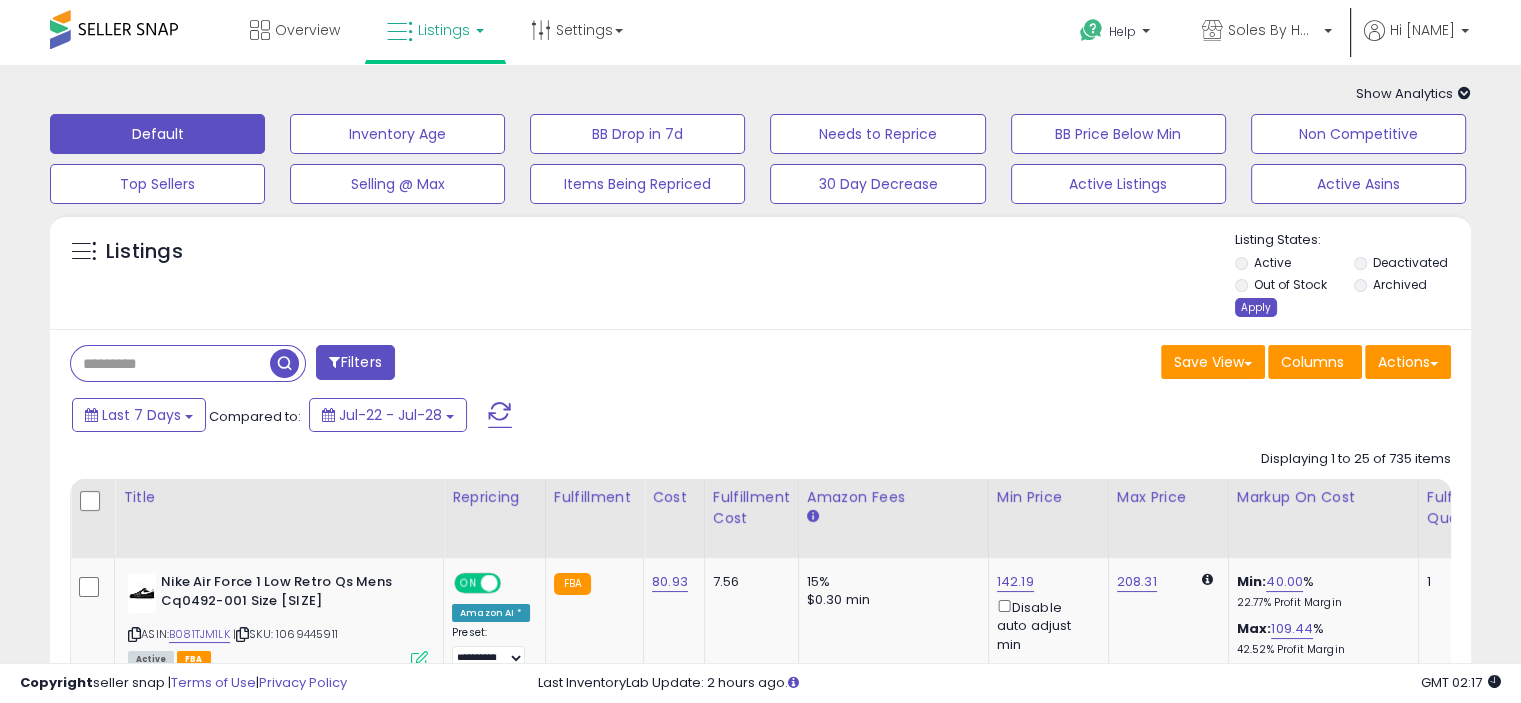click on "Apply" at bounding box center (1256, 307) 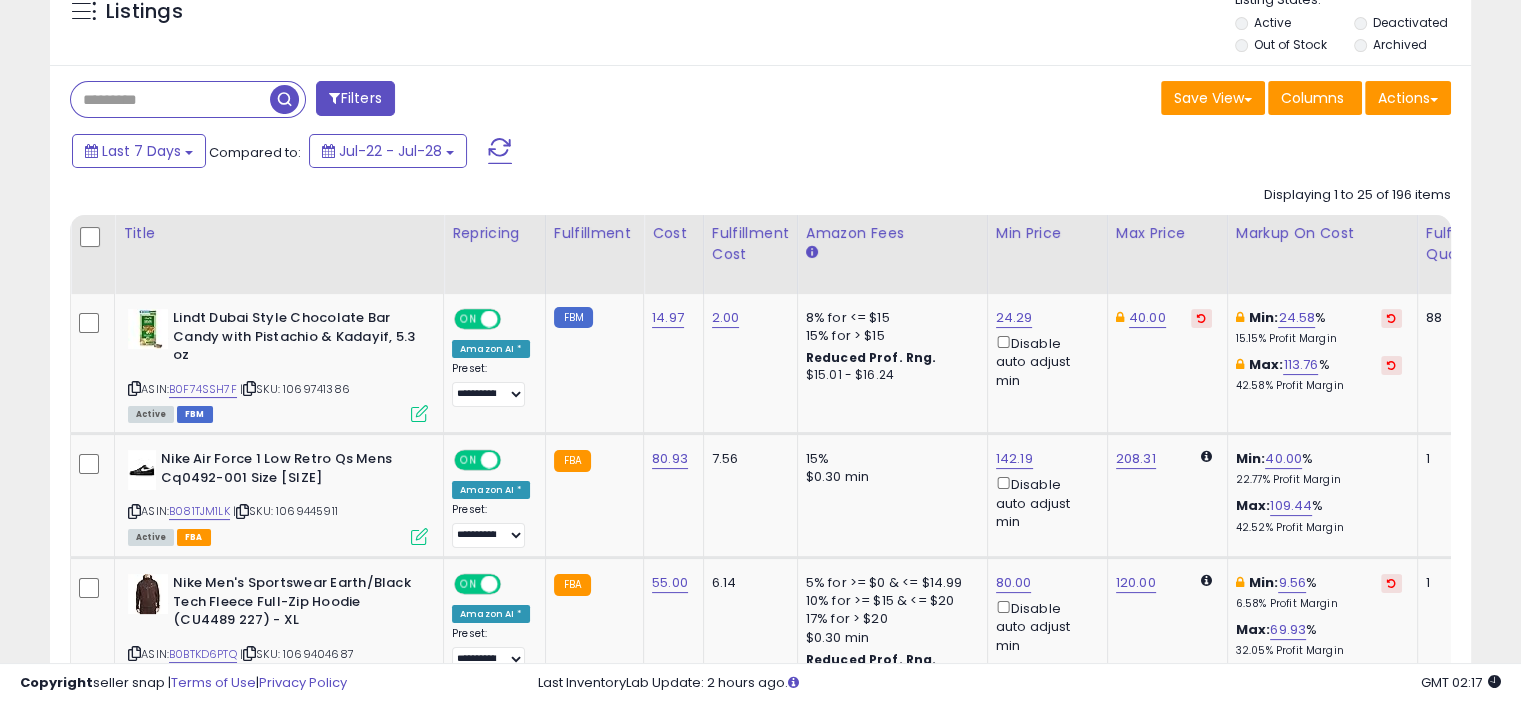 scroll, scrollTop: 296, scrollLeft: 0, axis: vertical 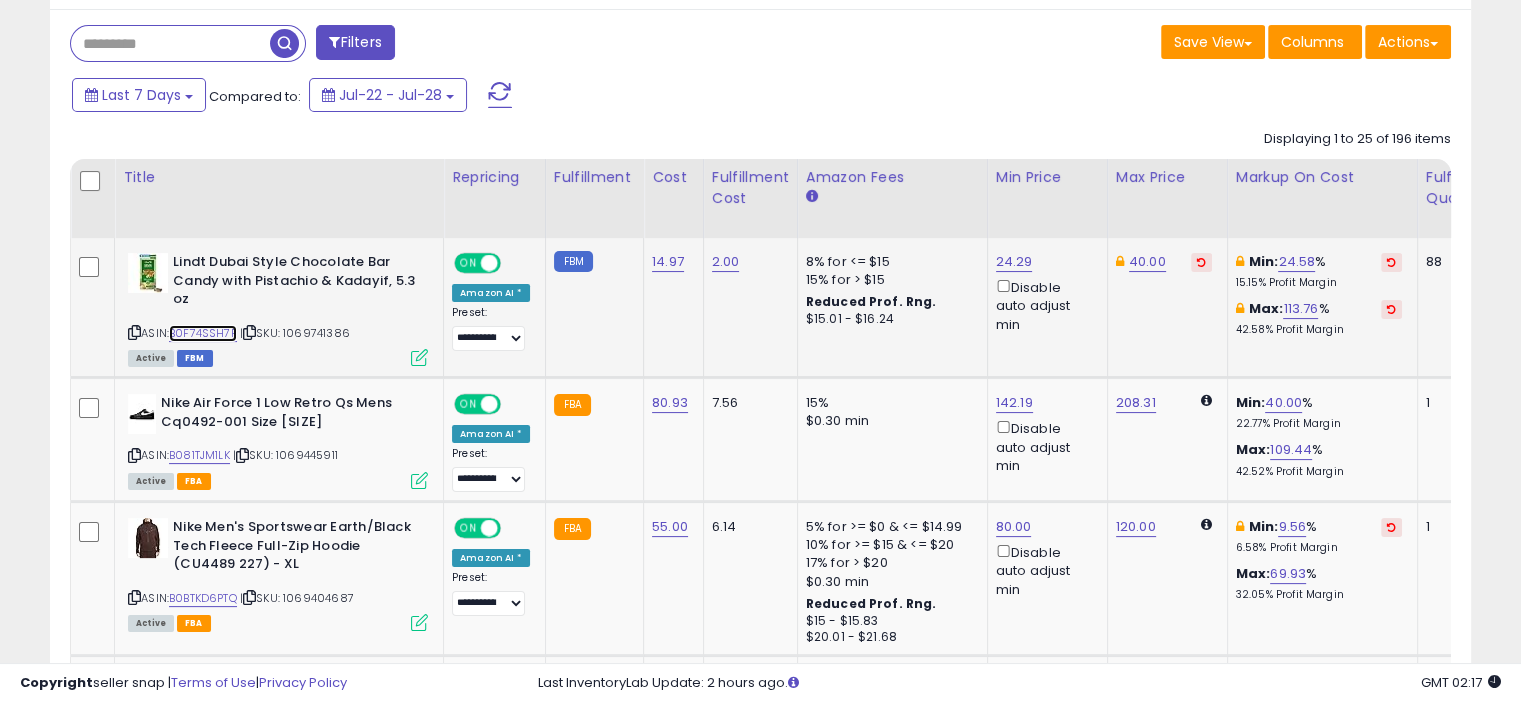 click on "B0F74SSH7F" at bounding box center (203, 333) 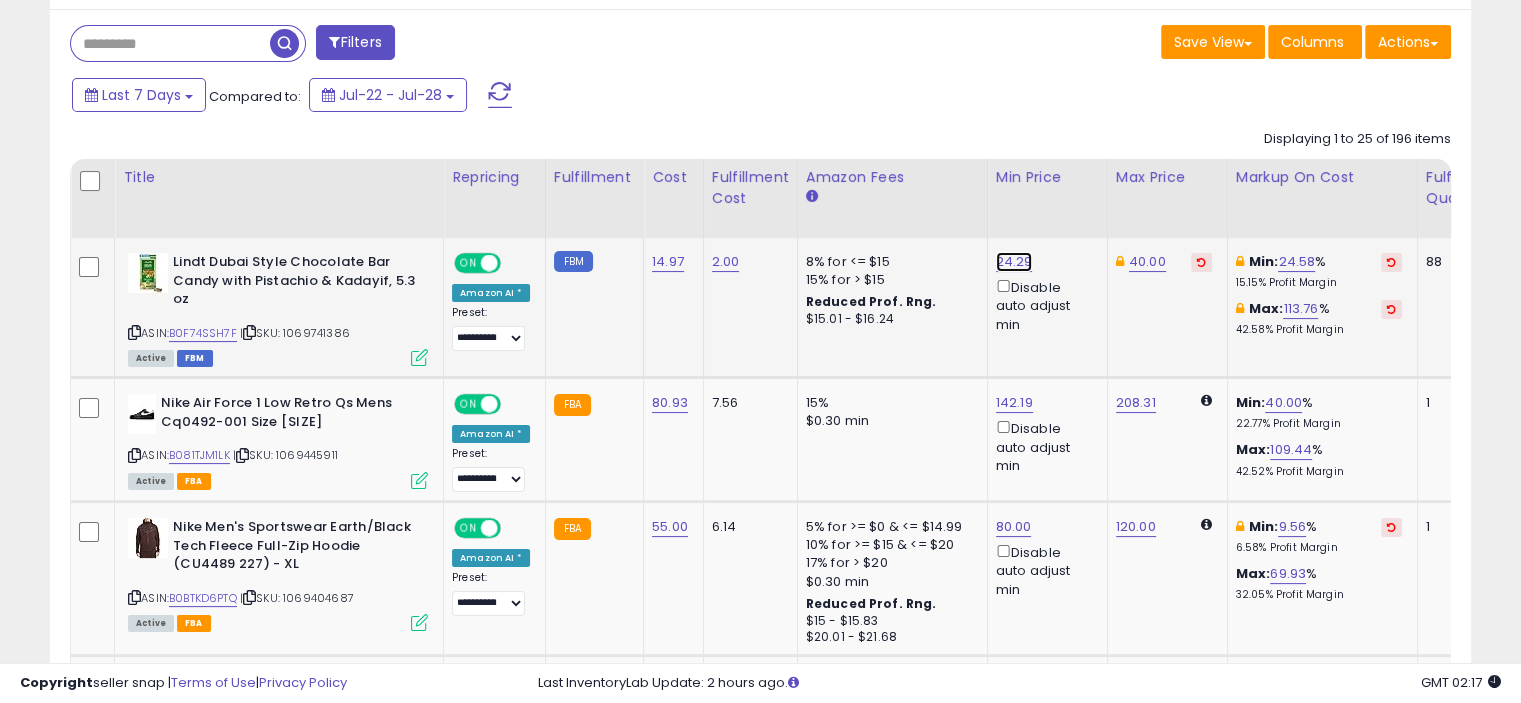 click on "24.29" at bounding box center (1014, 262) 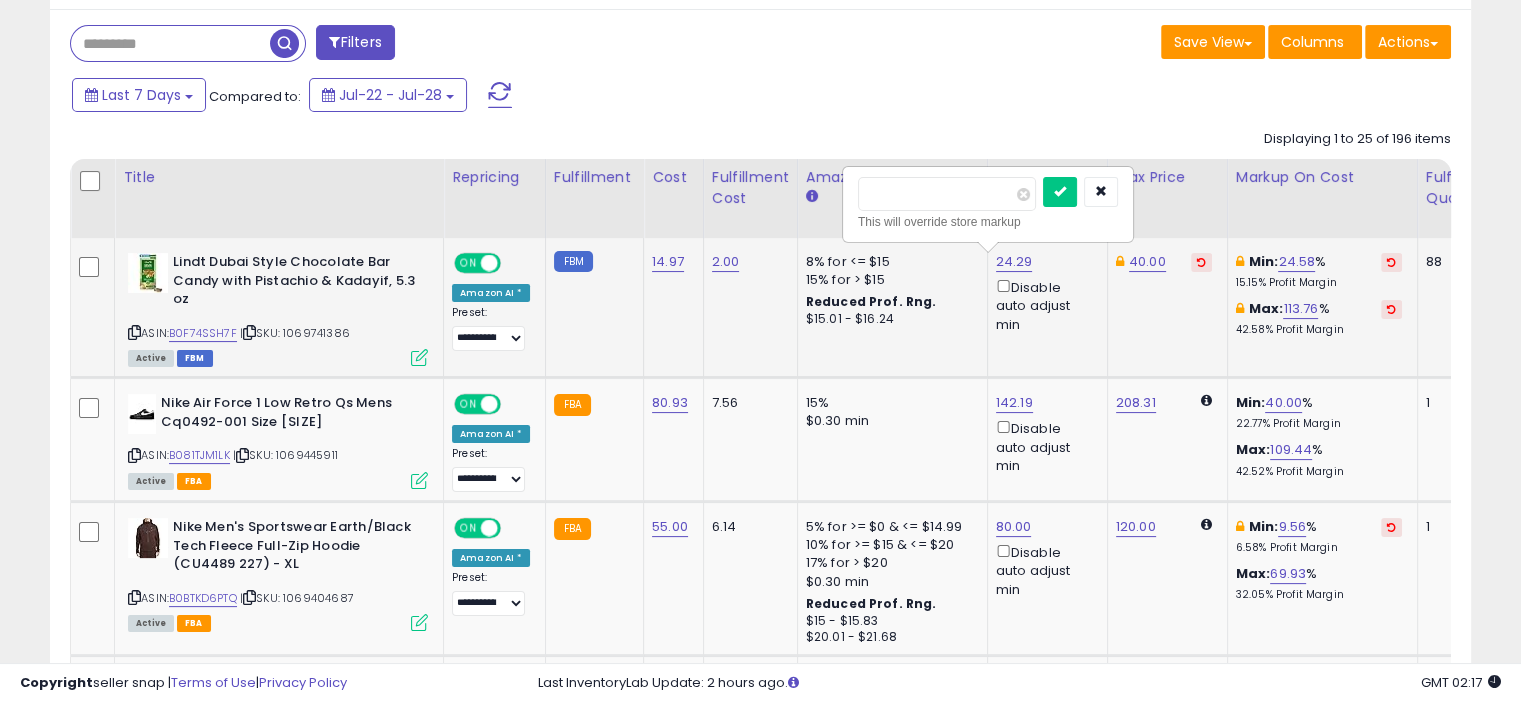 type on "*" 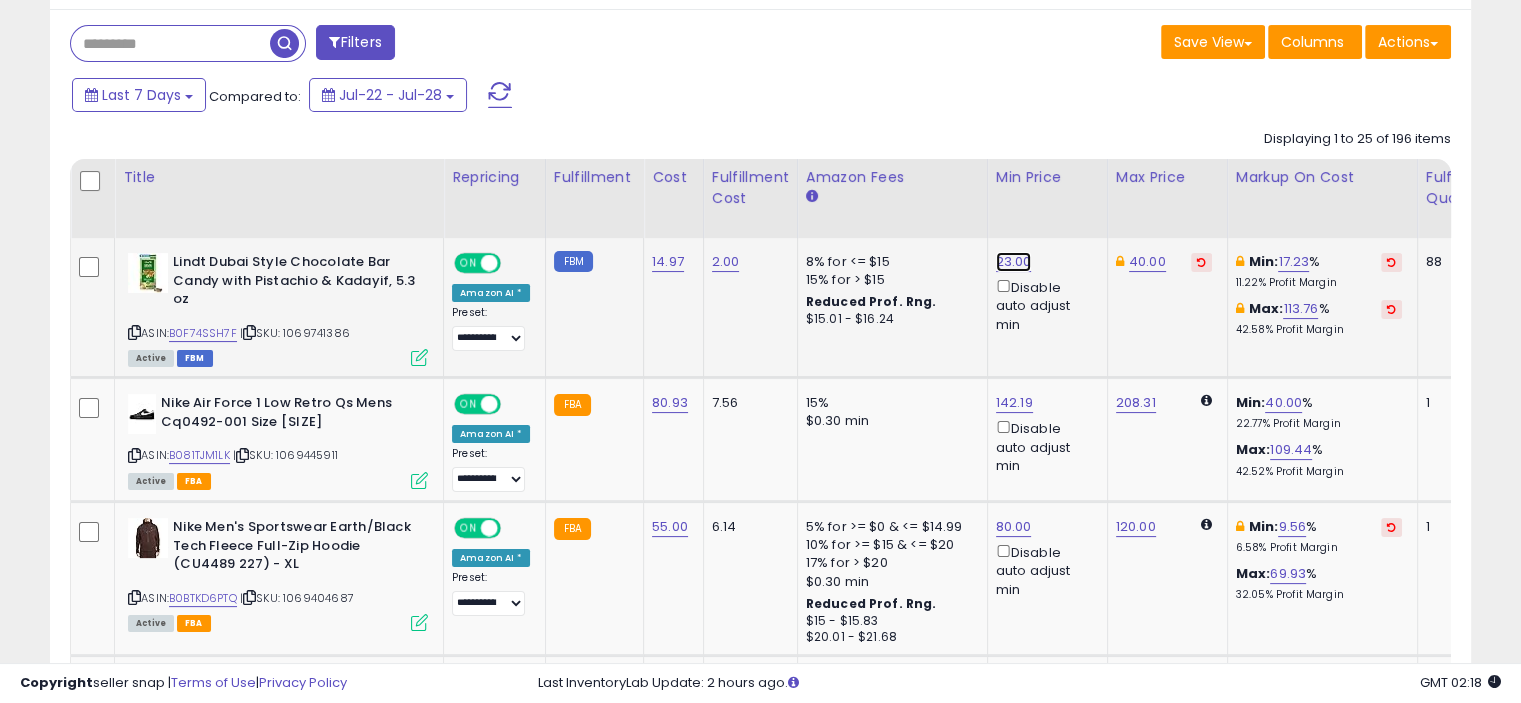 click on "23.00" at bounding box center [1014, 262] 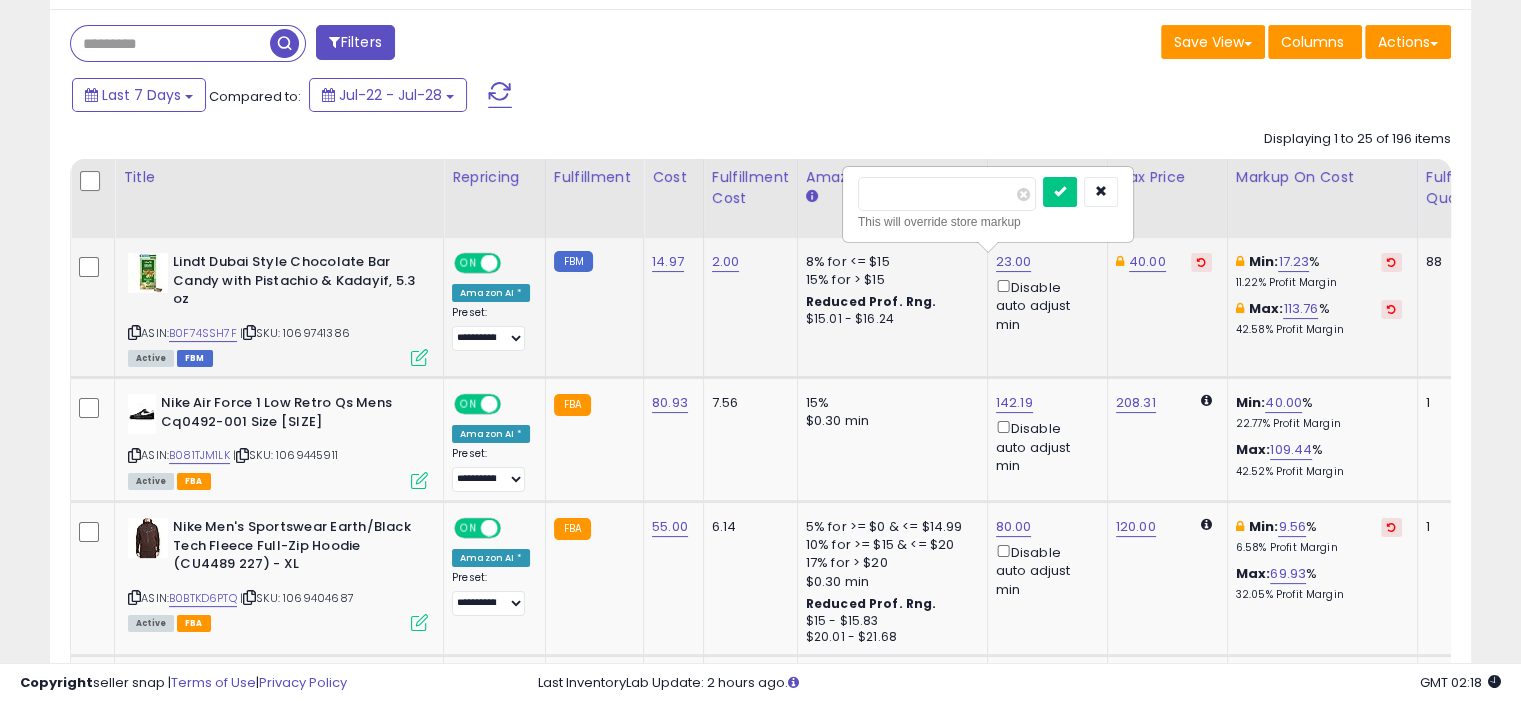 type on "*" 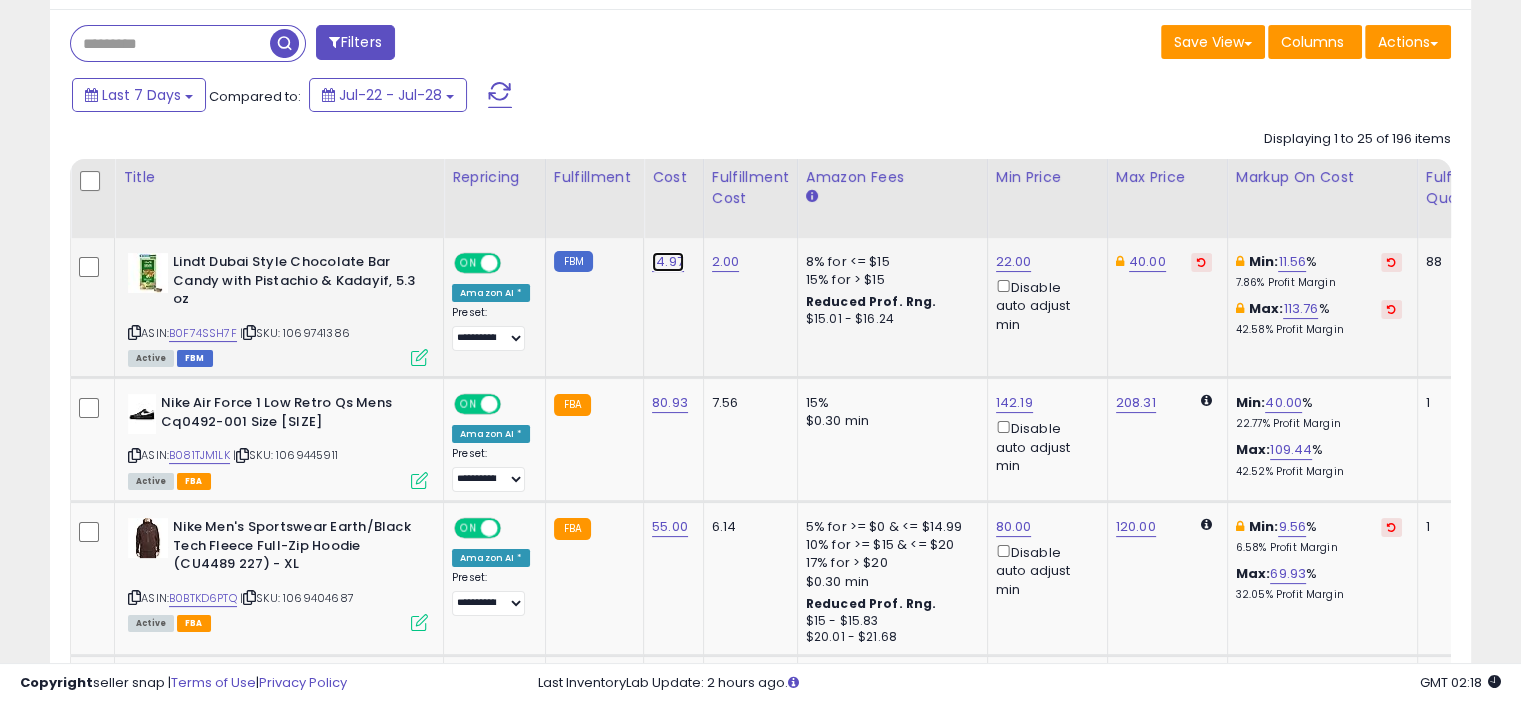 click on "14.97" at bounding box center (668, 262) 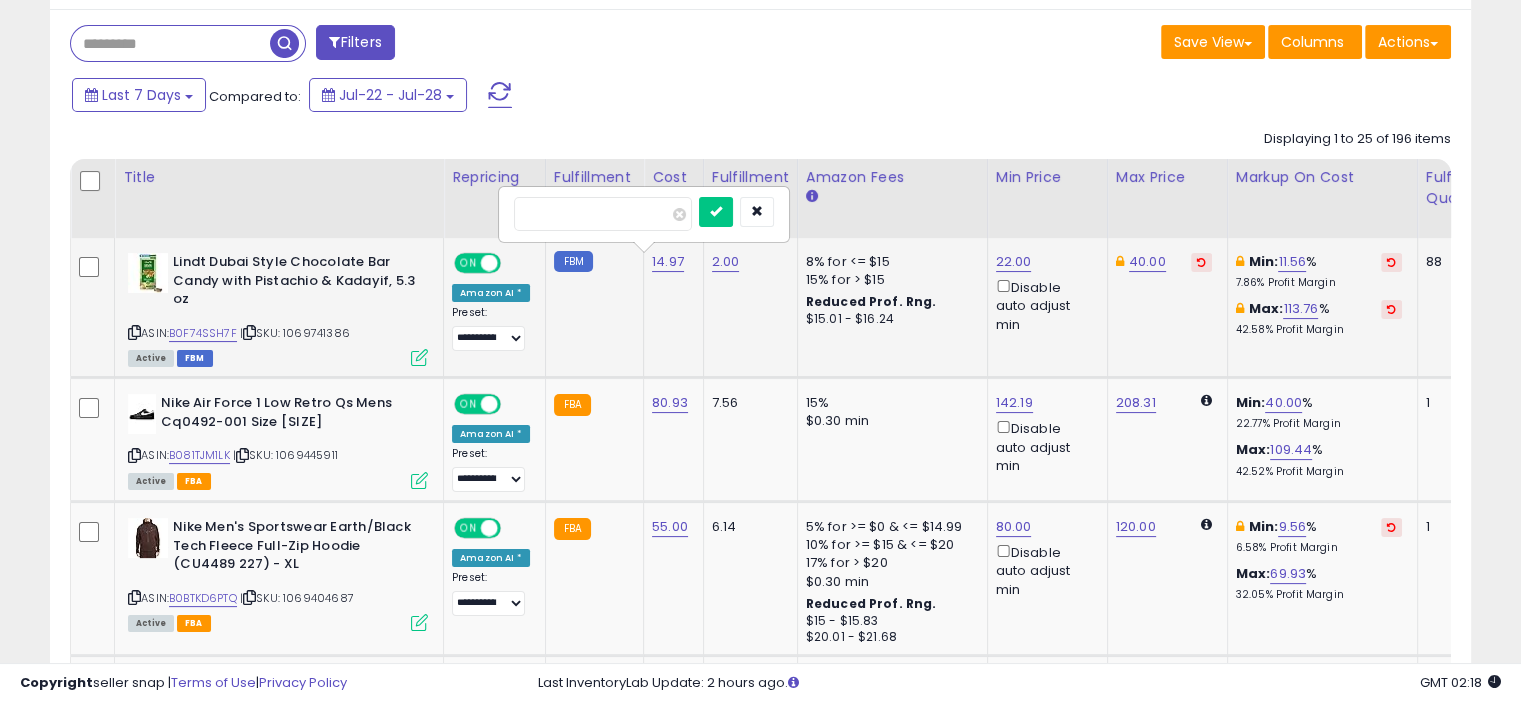 type on "*****" 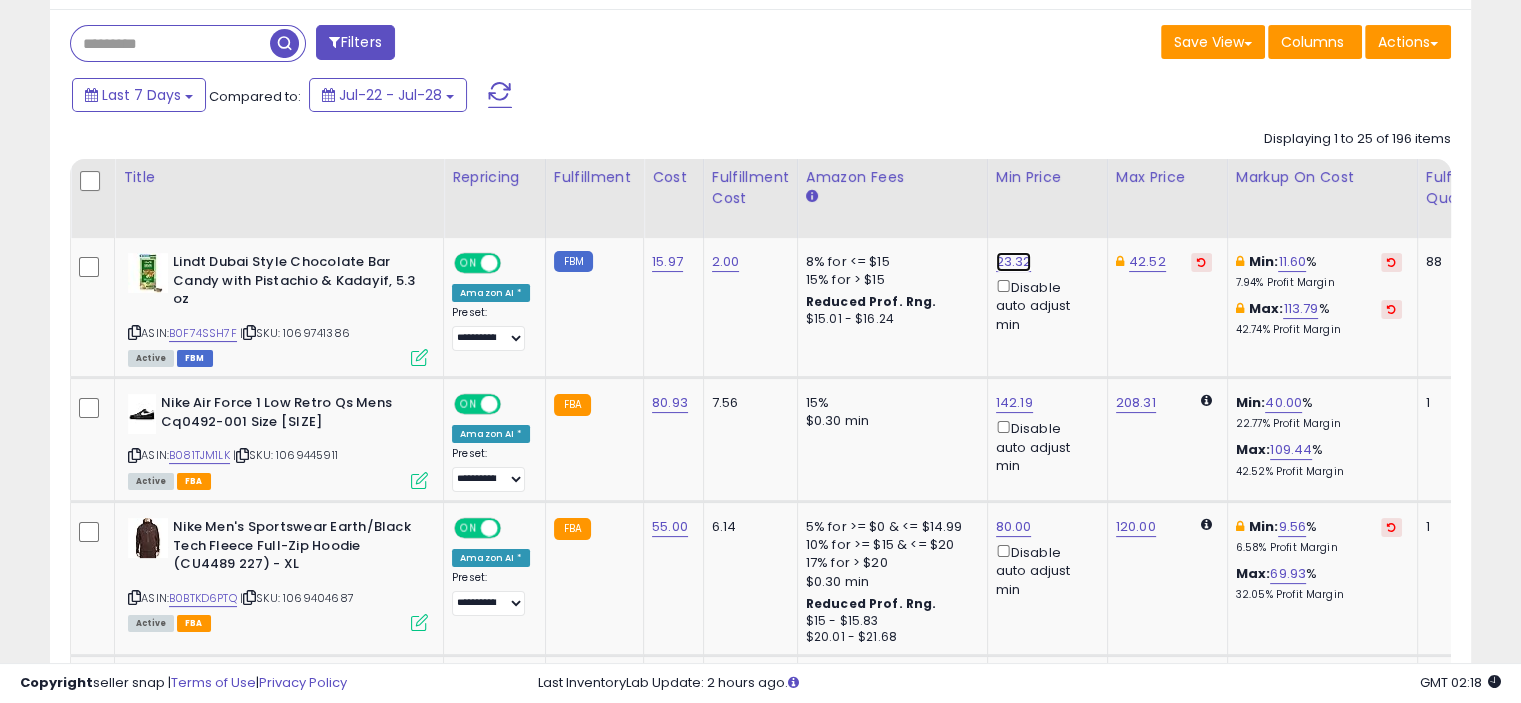 click on "23.32" at bounding box center [1014, 262] 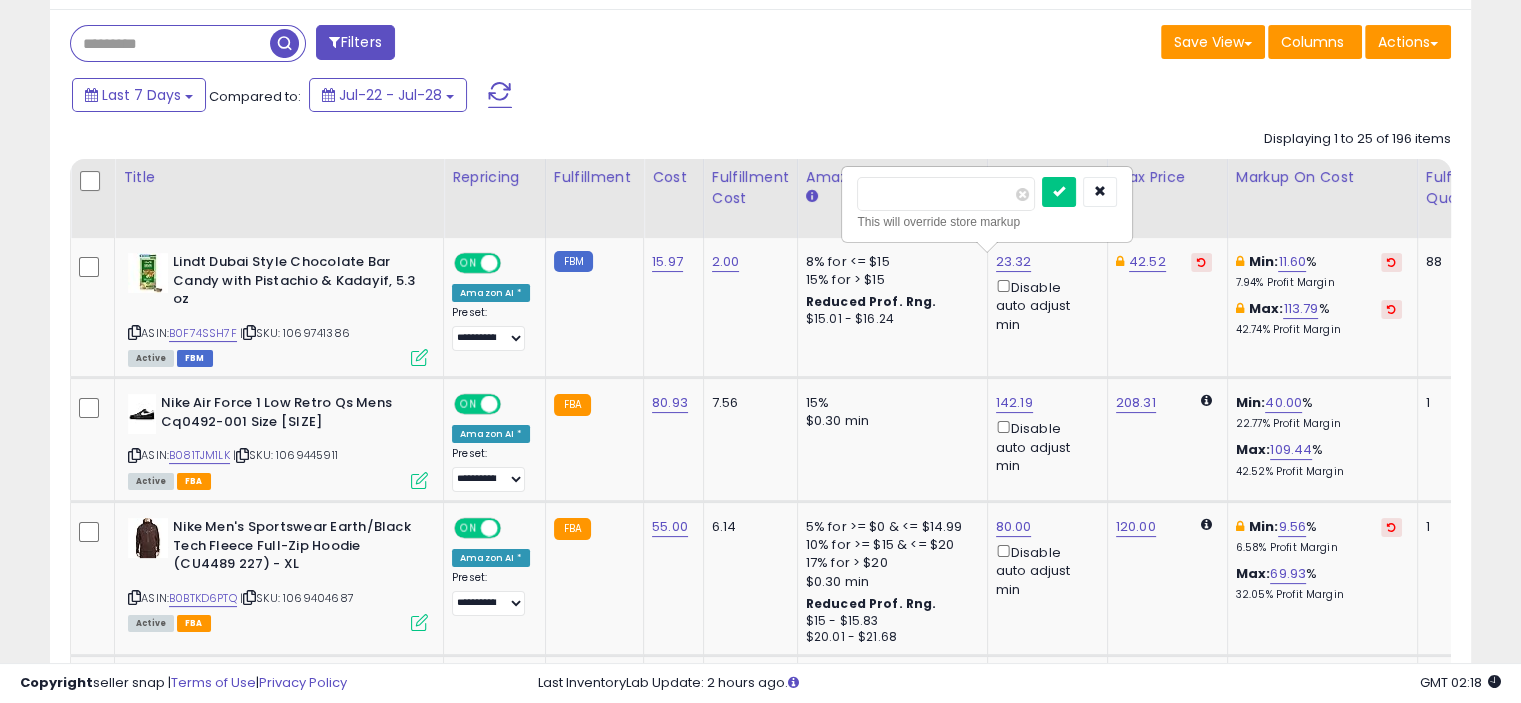 type on "**" 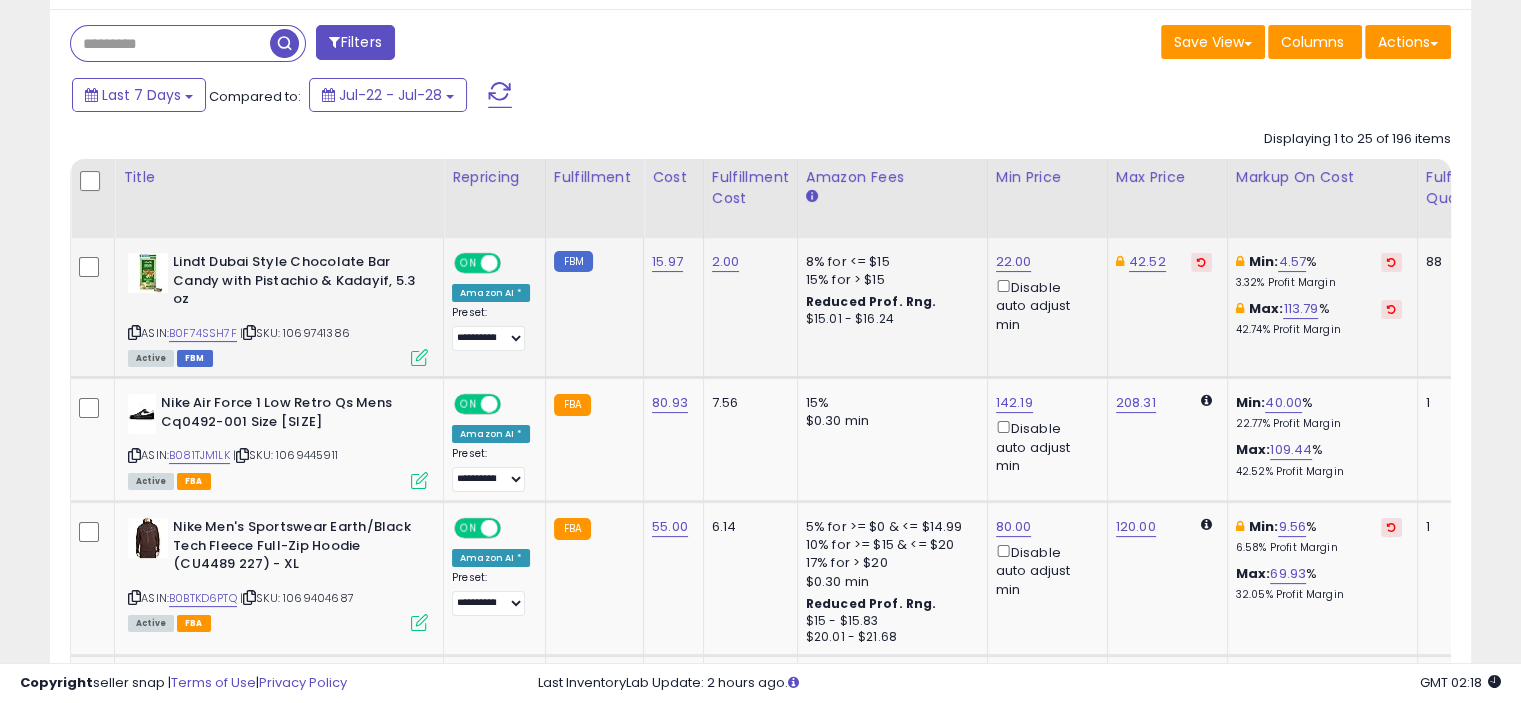 scroll, scrollTop: 0, scrollLeft: 228, axis: horizontal 